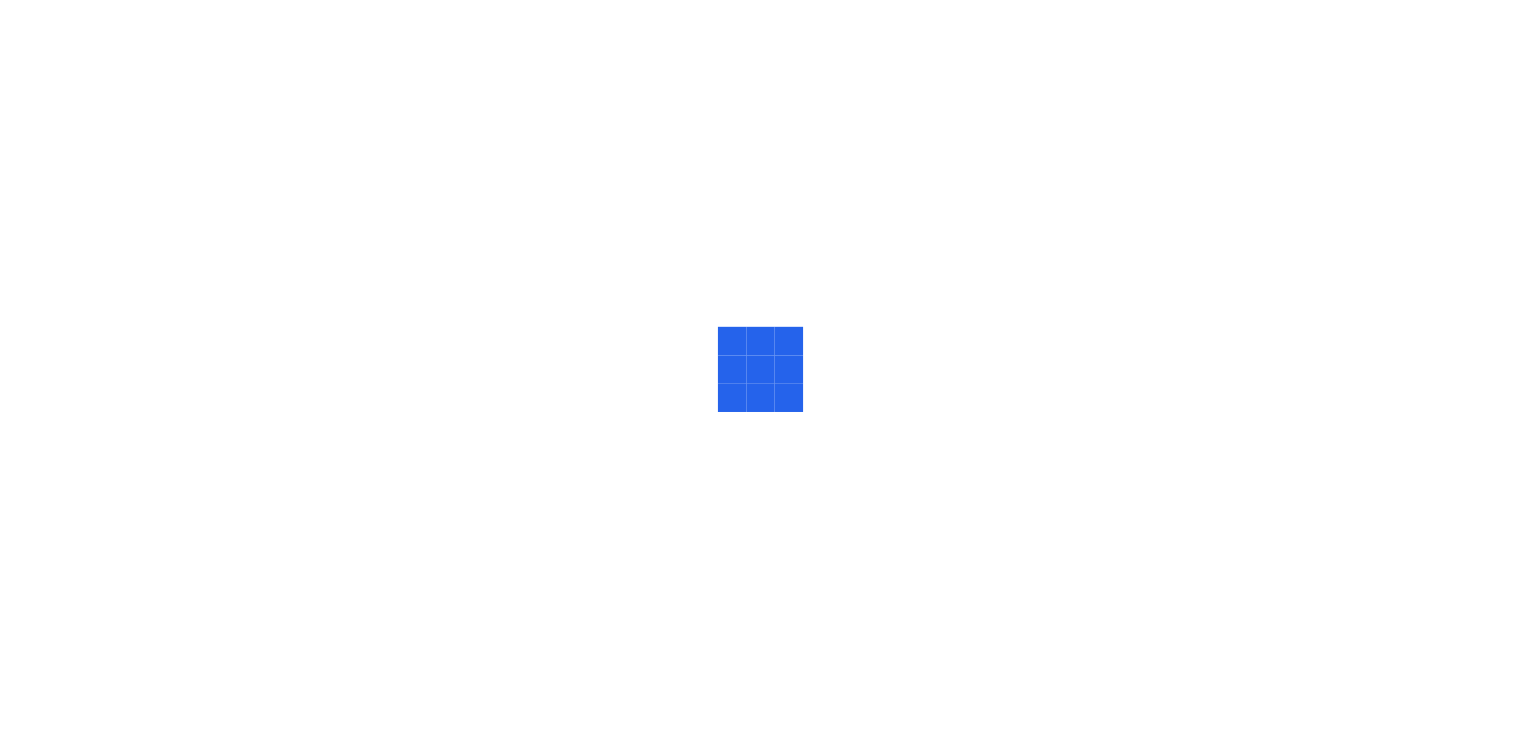 scroll, scrollTop: 0, scrollLeft: 0, axis: both 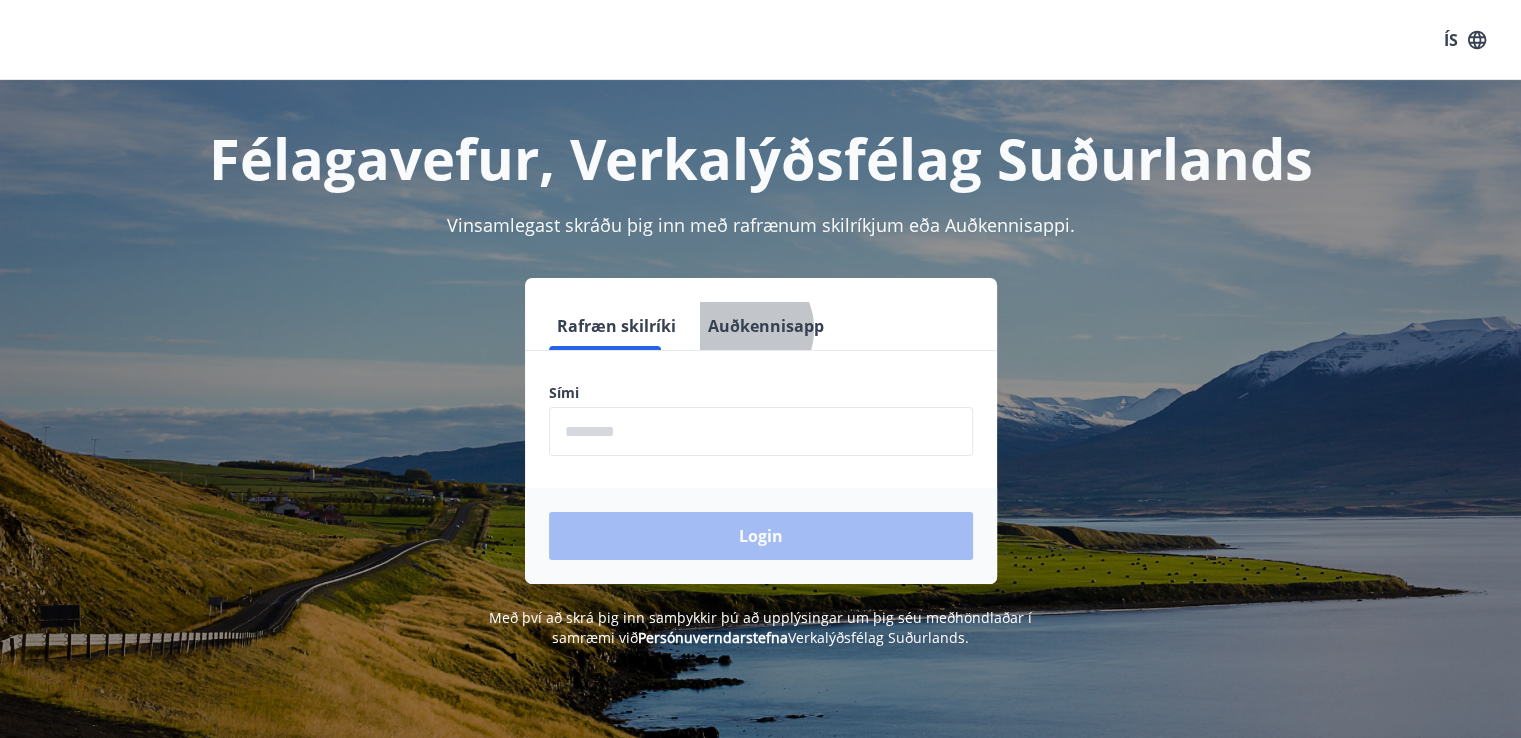 click on "Auðkennisapp" at bounding box center (766, 326) 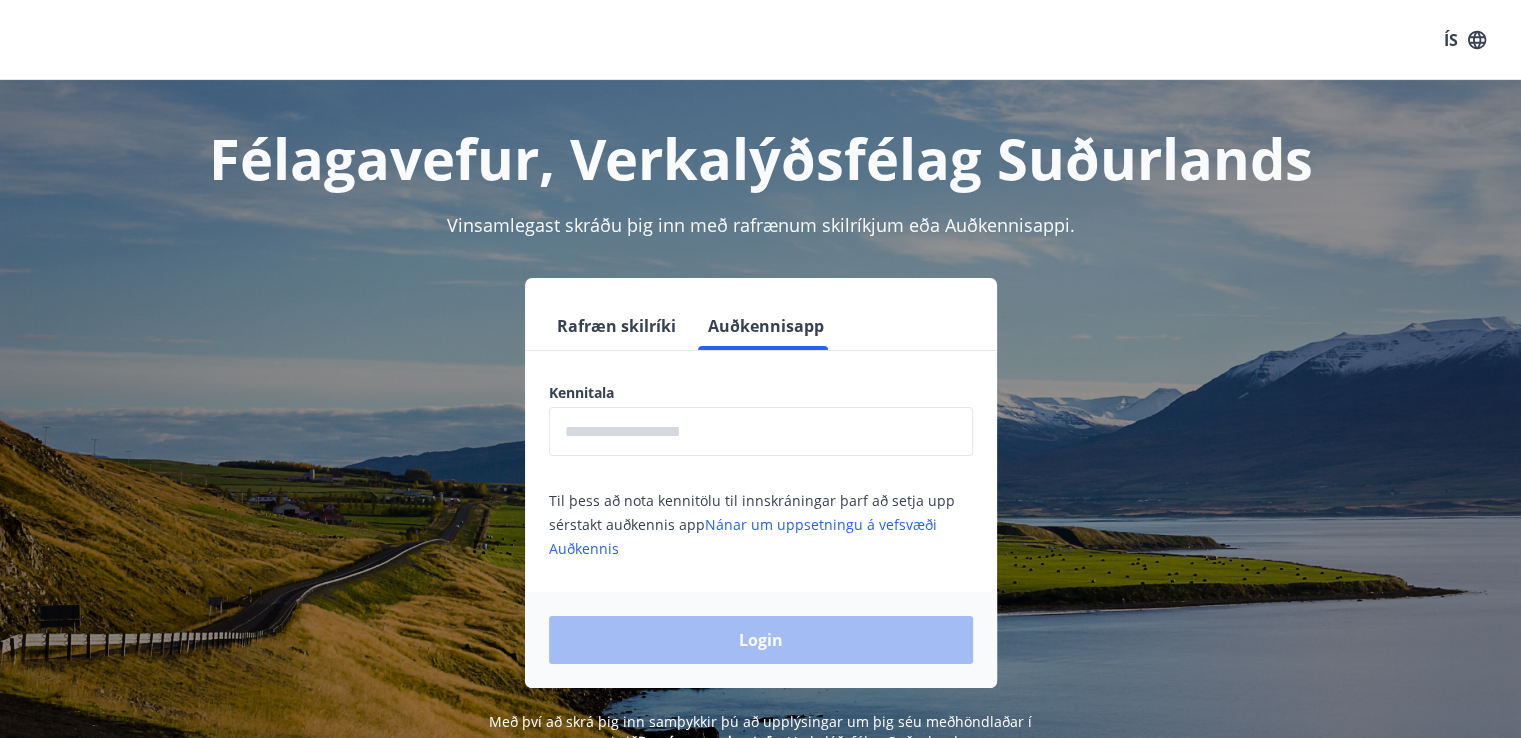 click at bounding box center (761, 431) 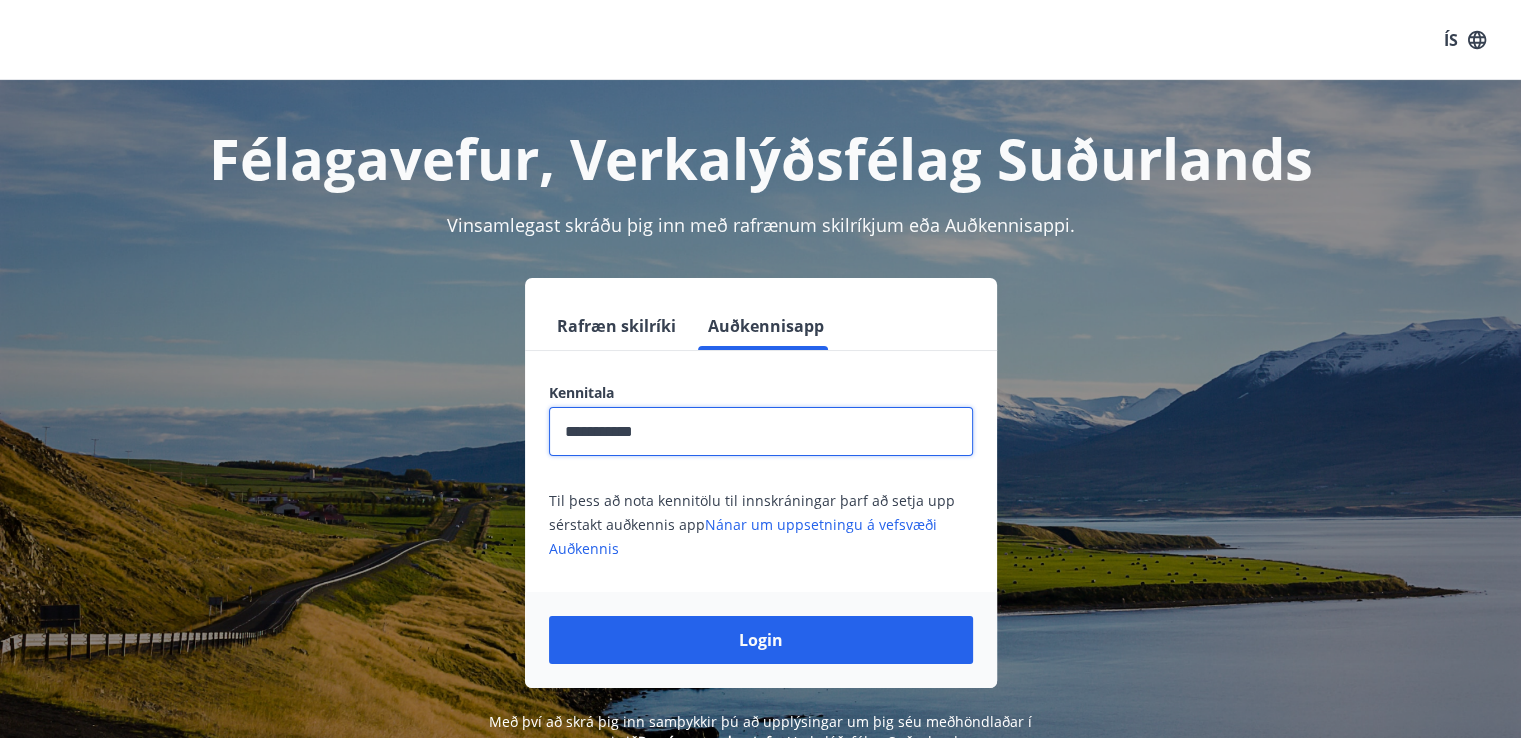 type on "**********" 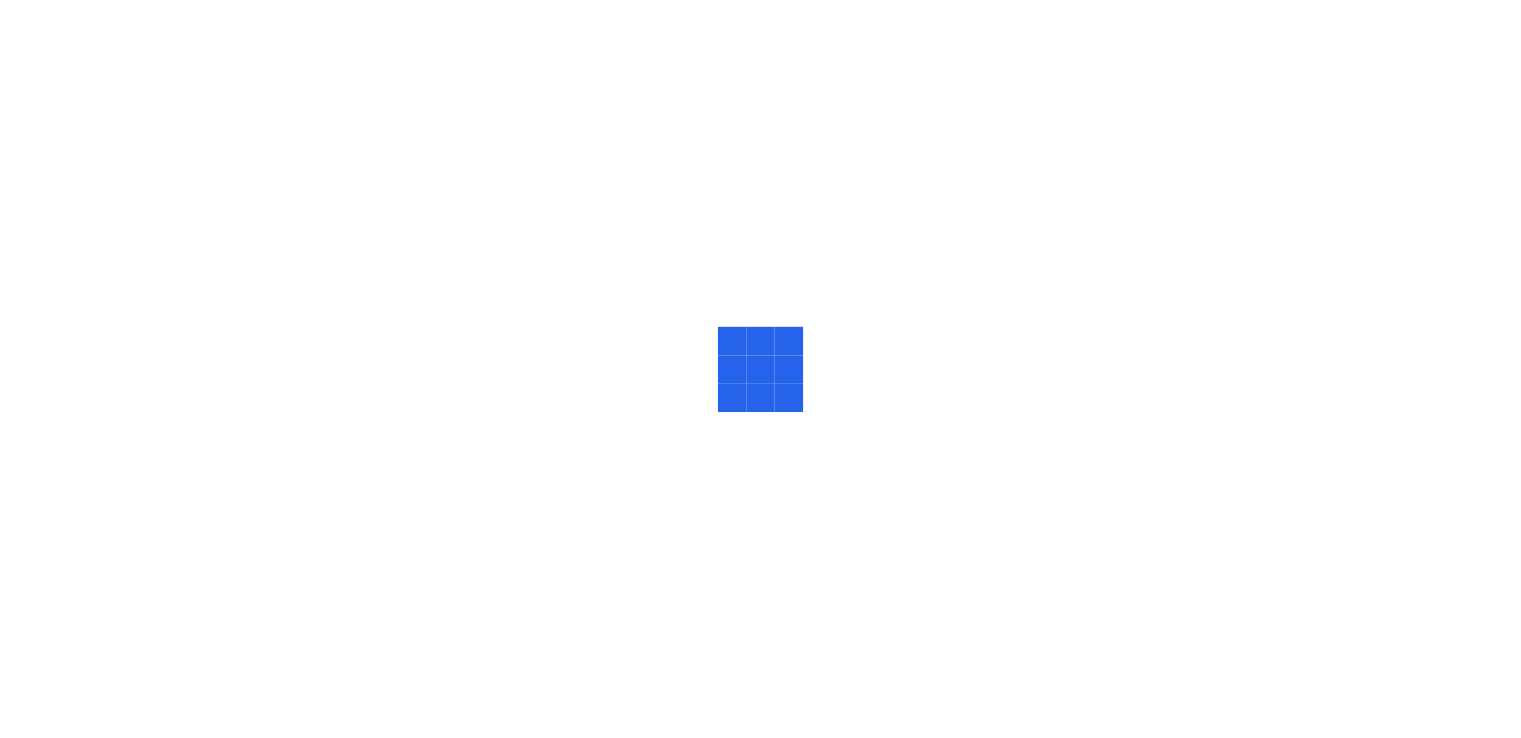 scroll, scrollTop: 0, scrollLeft: 0, axis: both 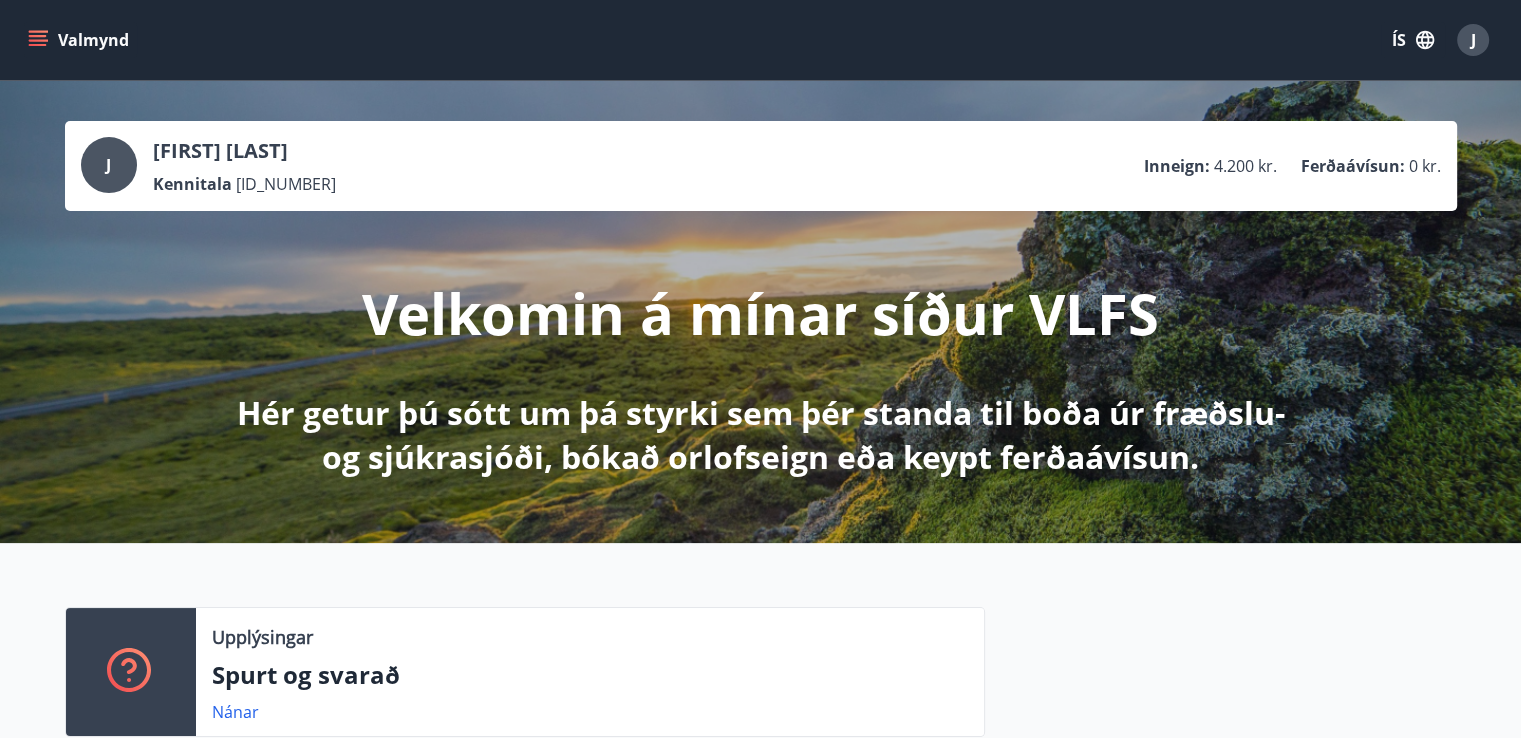 click on "ÍS" at bounding box center (1413, 40) 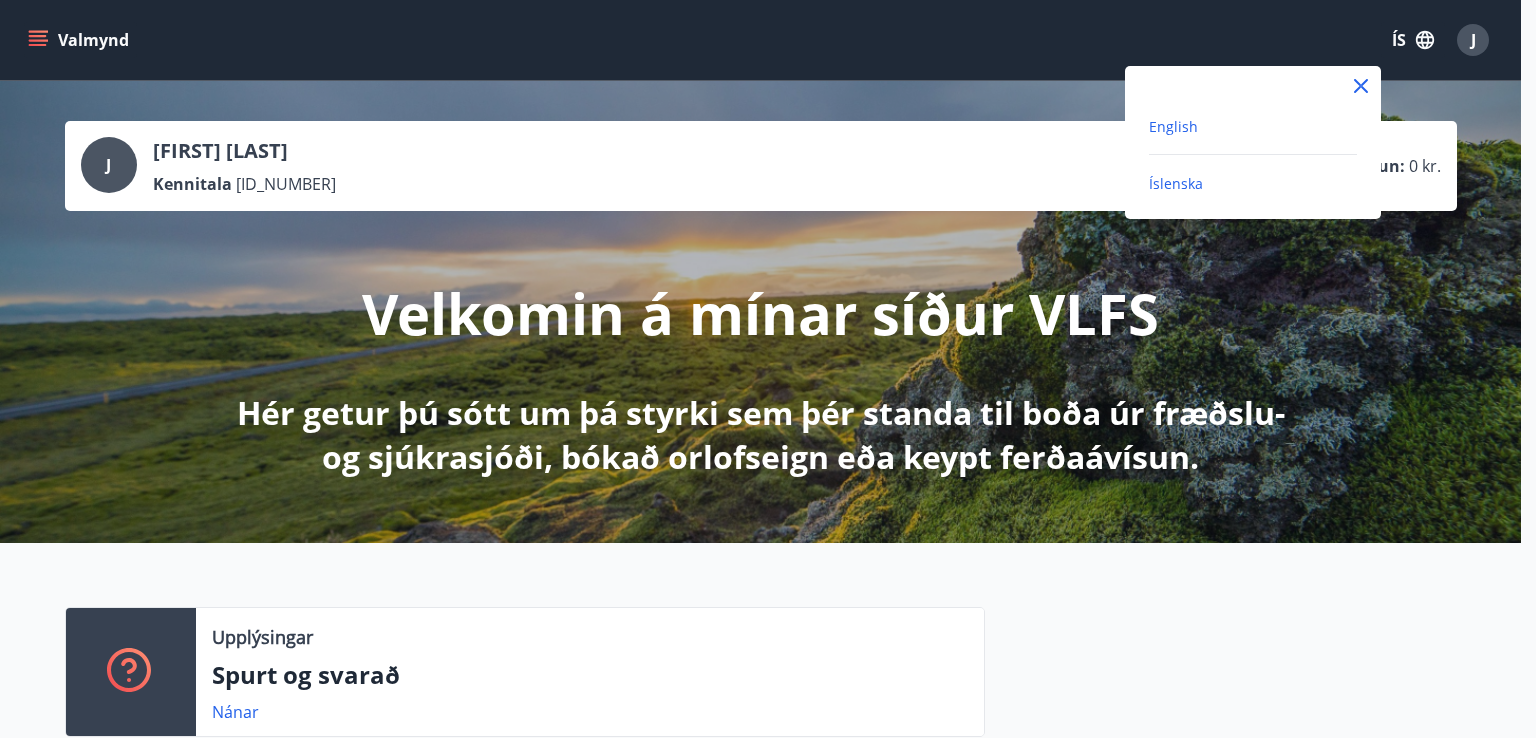 click on "English" at bounding box center [1173, 126] 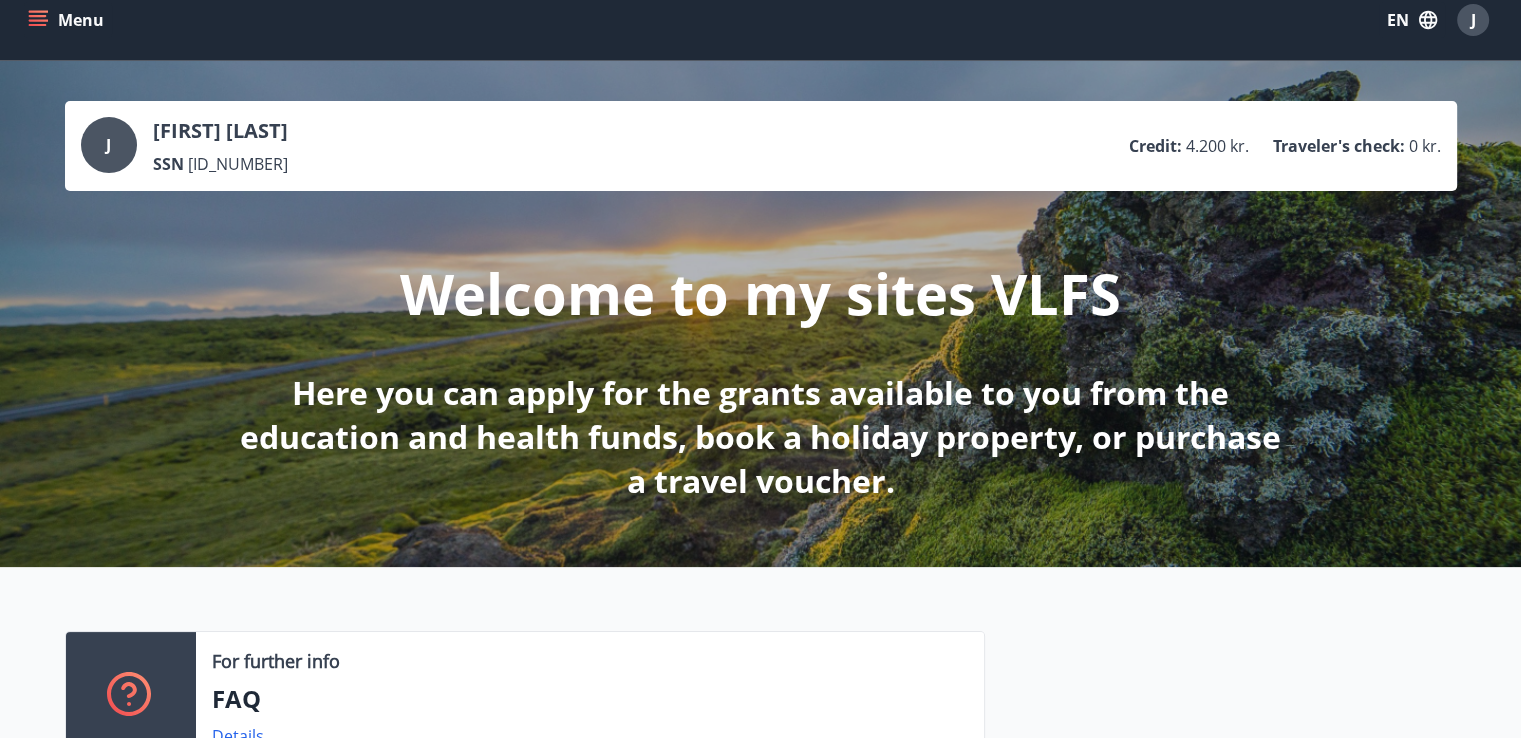scroll, scrollTop: 0, scrollLeft: 0, axis: both 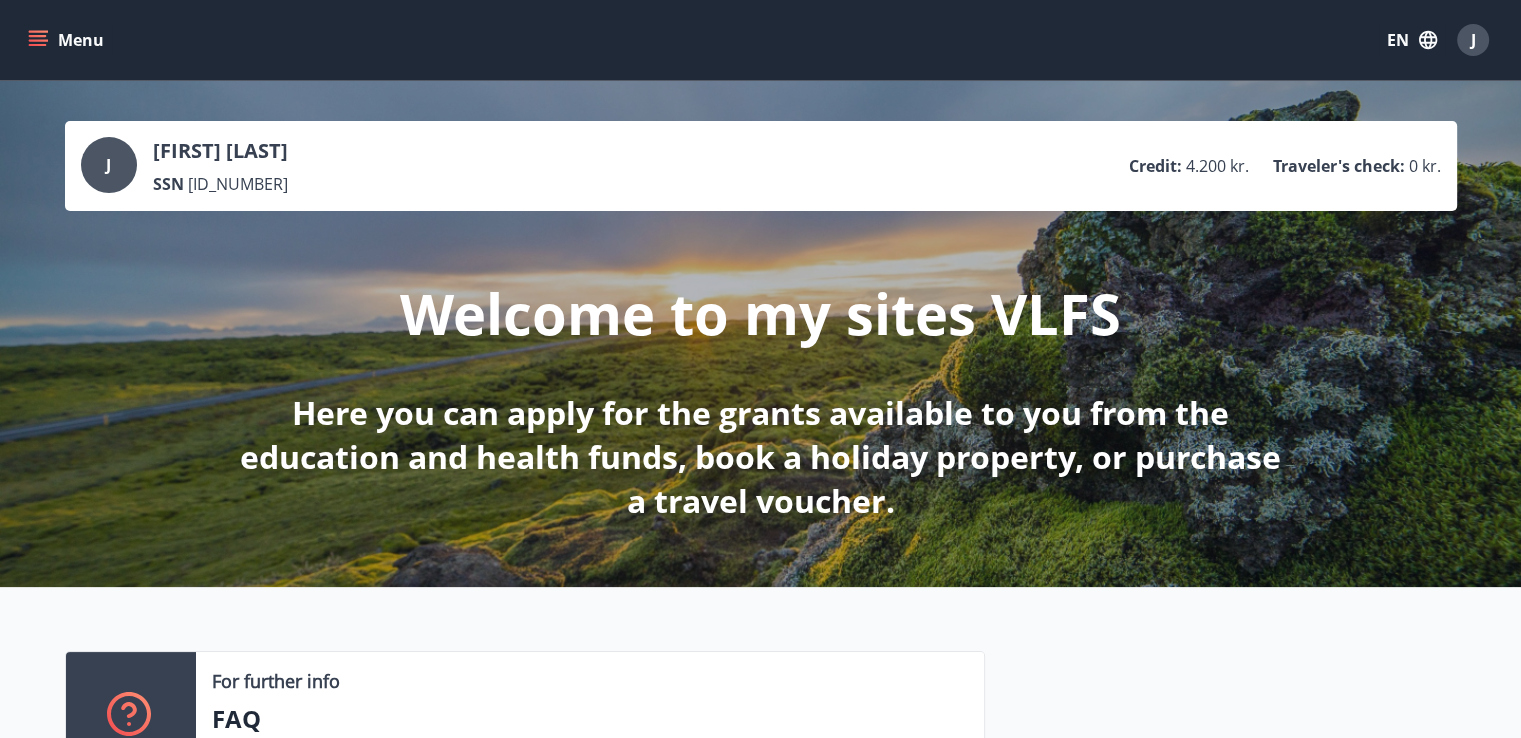 click on "Menu" at bounding box center [68, 40] 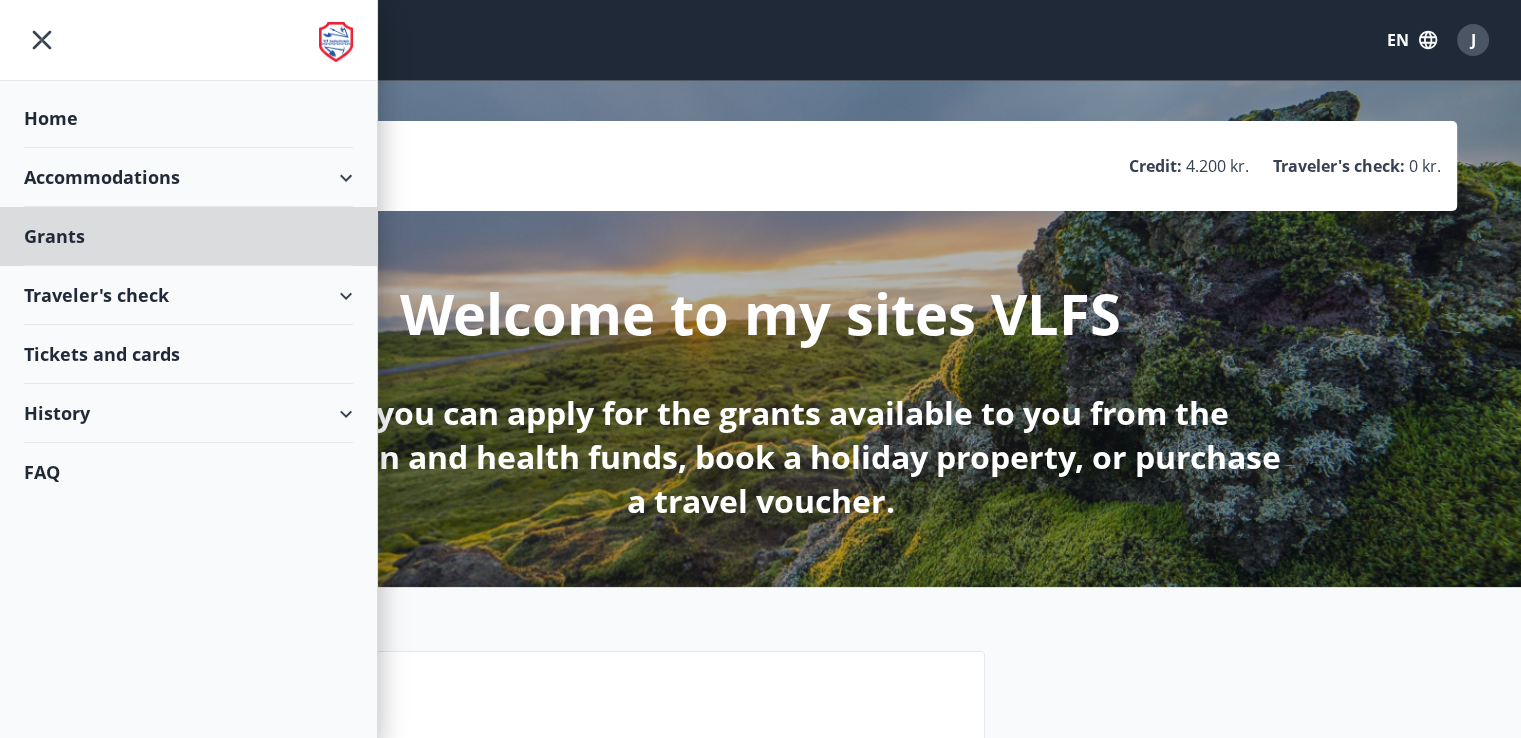 click on "Home" at bounding box center (188, 118) 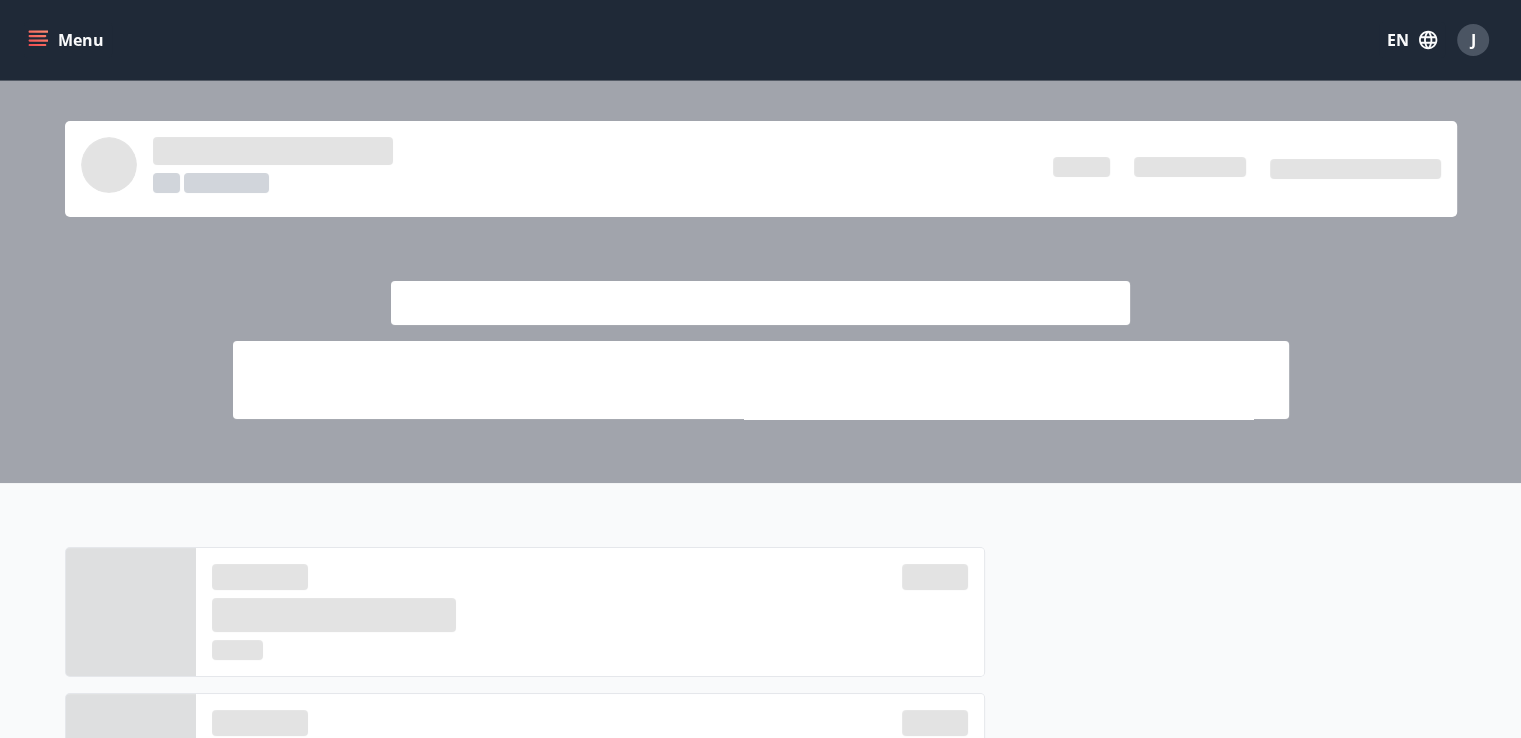 click on "Menu" at bounding box center [68, 40] 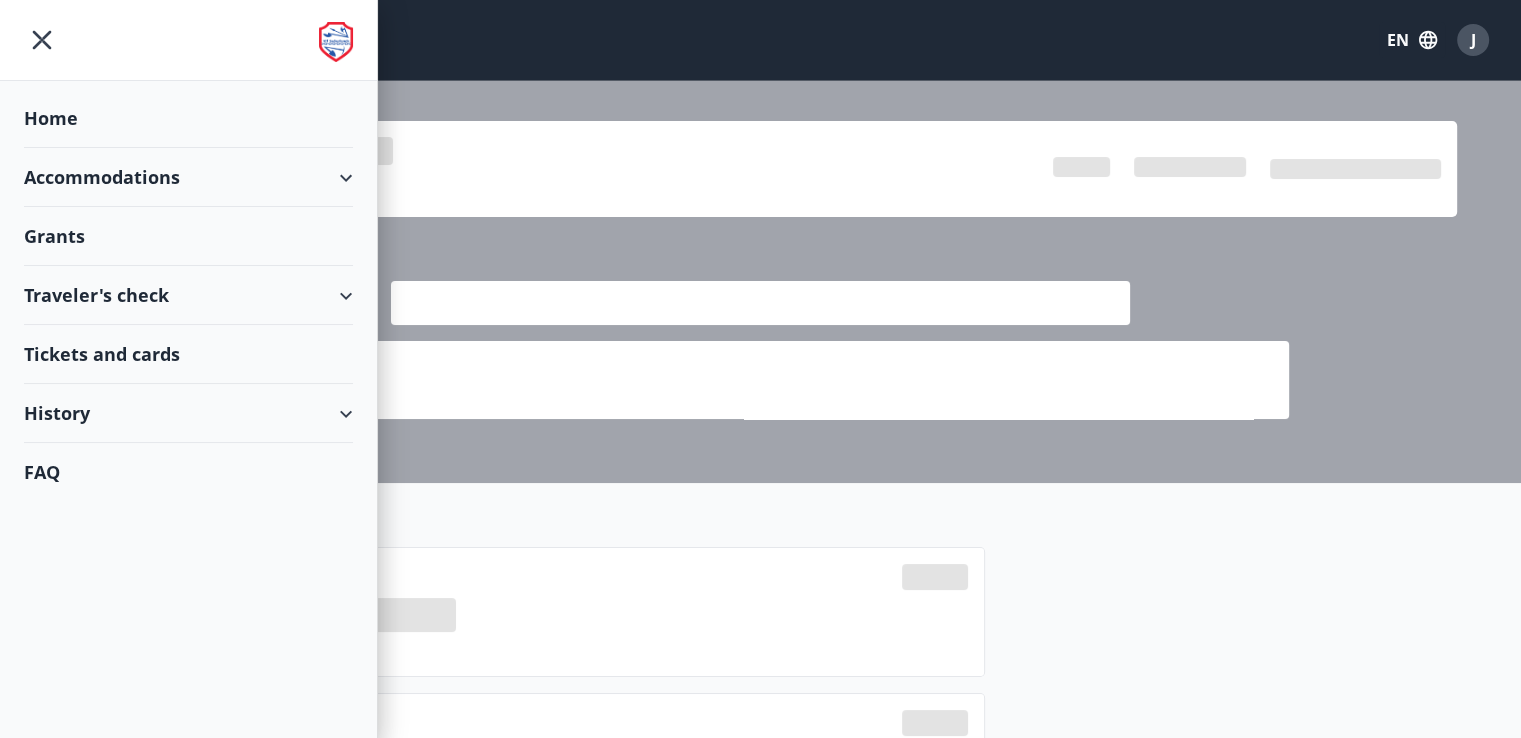 click on "Accommodations" at bounding box center (188, 177) 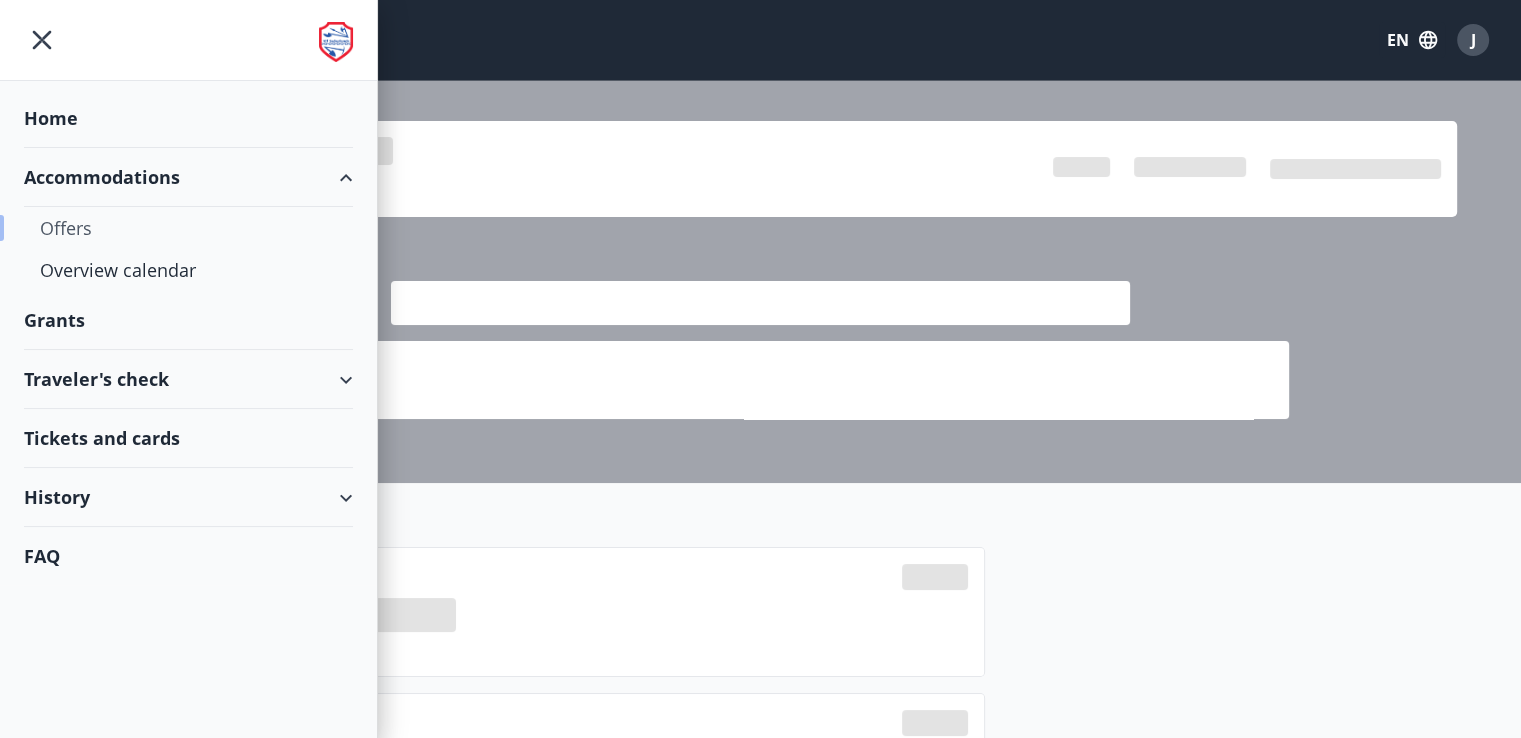 click on "Offers" at bounding box center (188, 228) 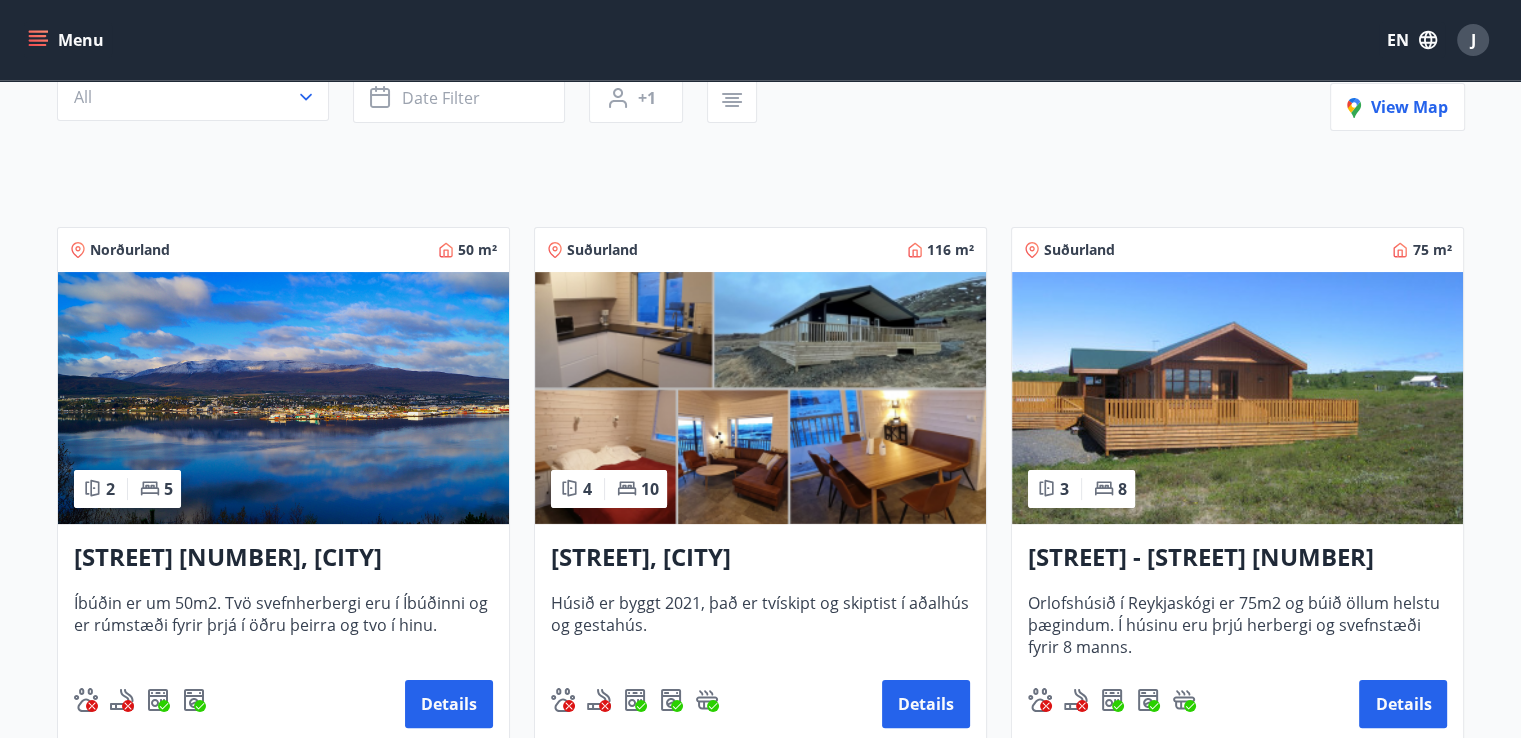 scroll, scrollTop: 396, scrollLeft: 0, axis: vertical 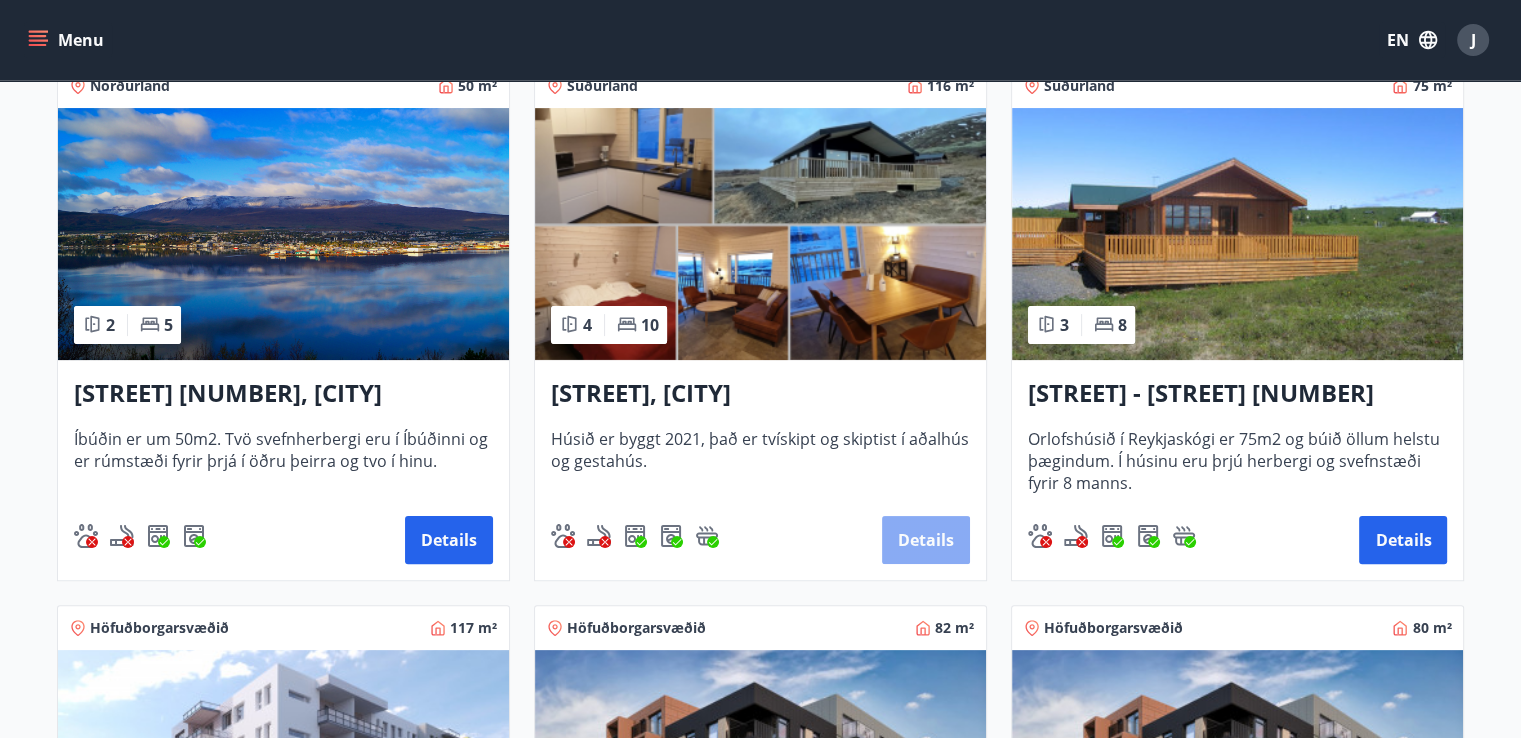 click on "Details" at bounding box center [449, 540] 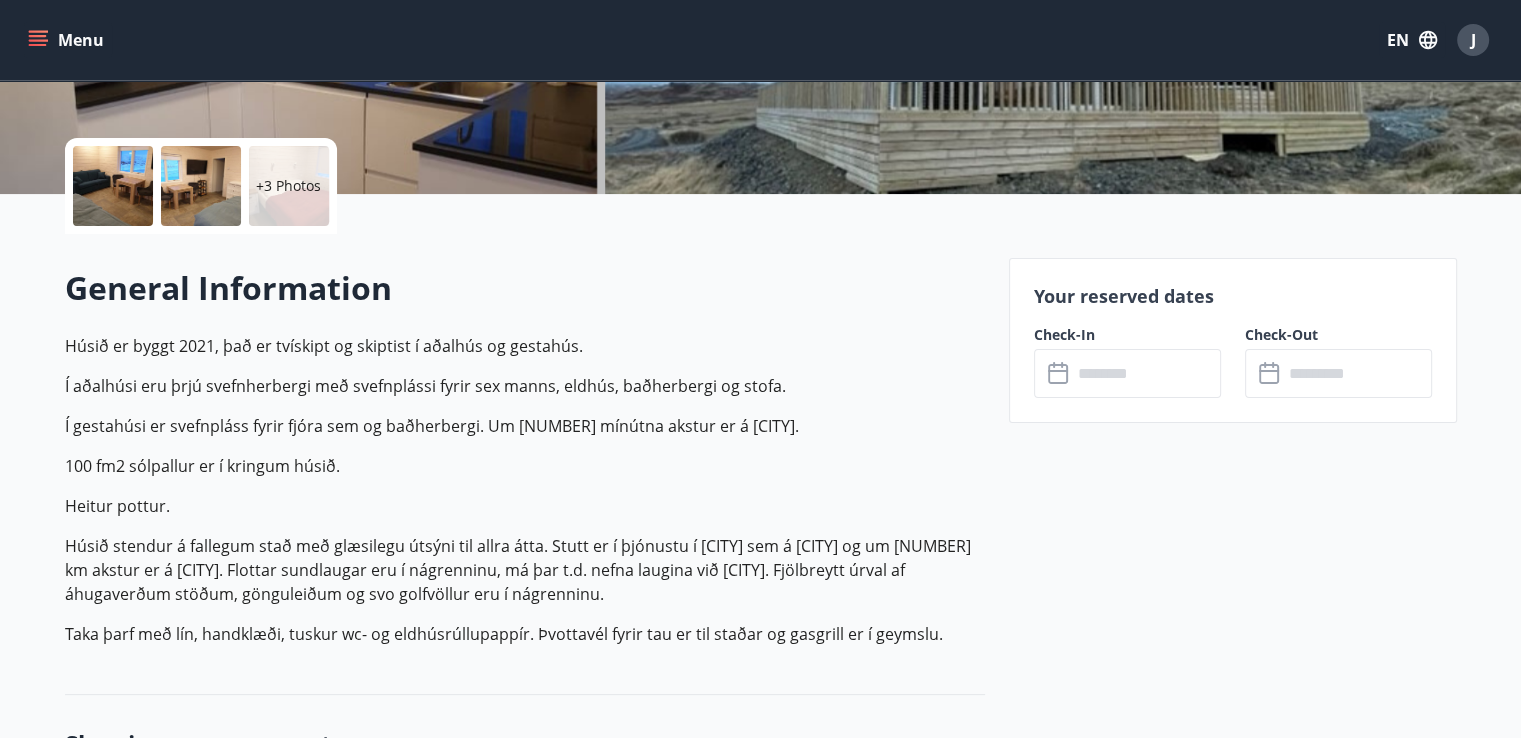 scroll, scrollTop: 412, scrollLeft: 0, axis: vertical 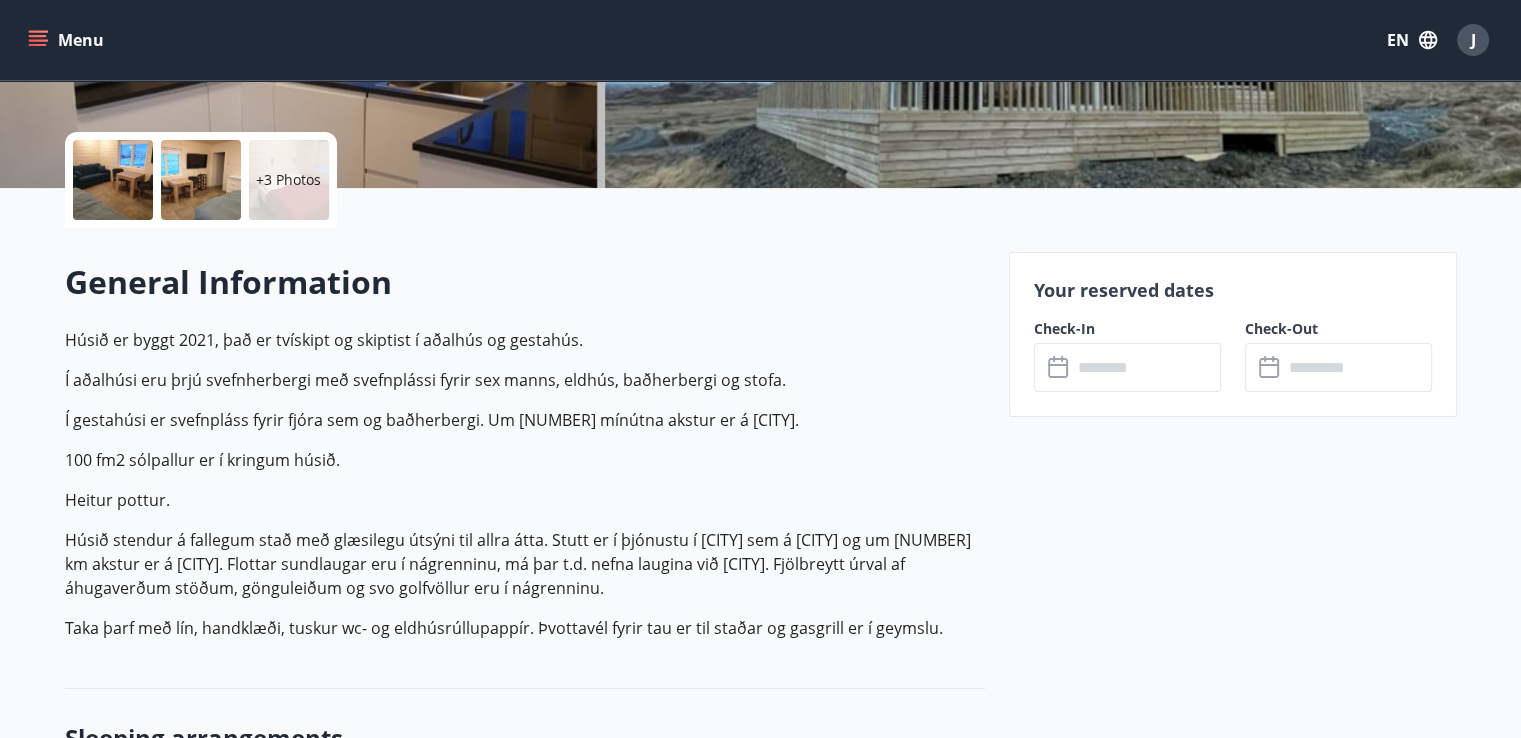 click at bounding box center (1146, 367) 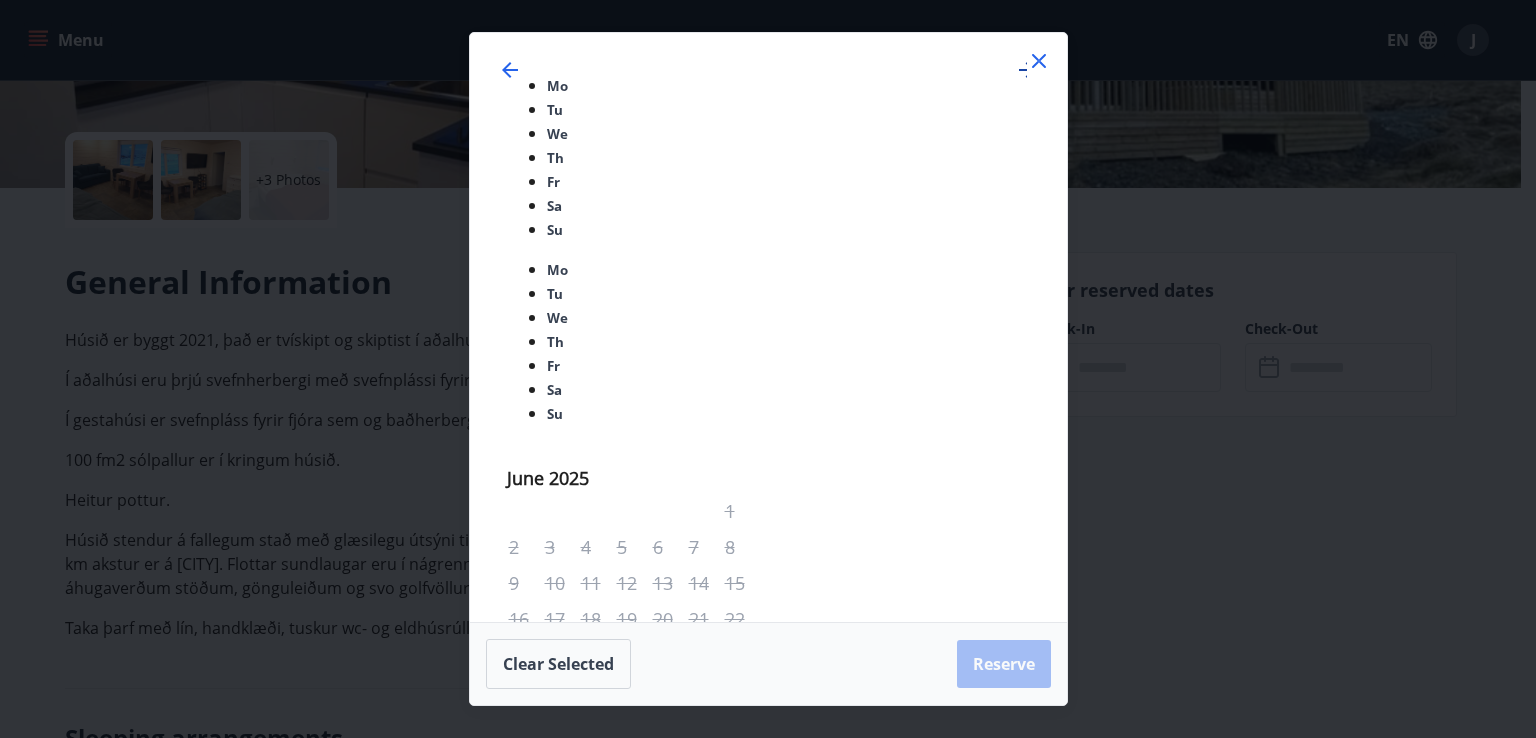 click at bounding box center [1027, 70] 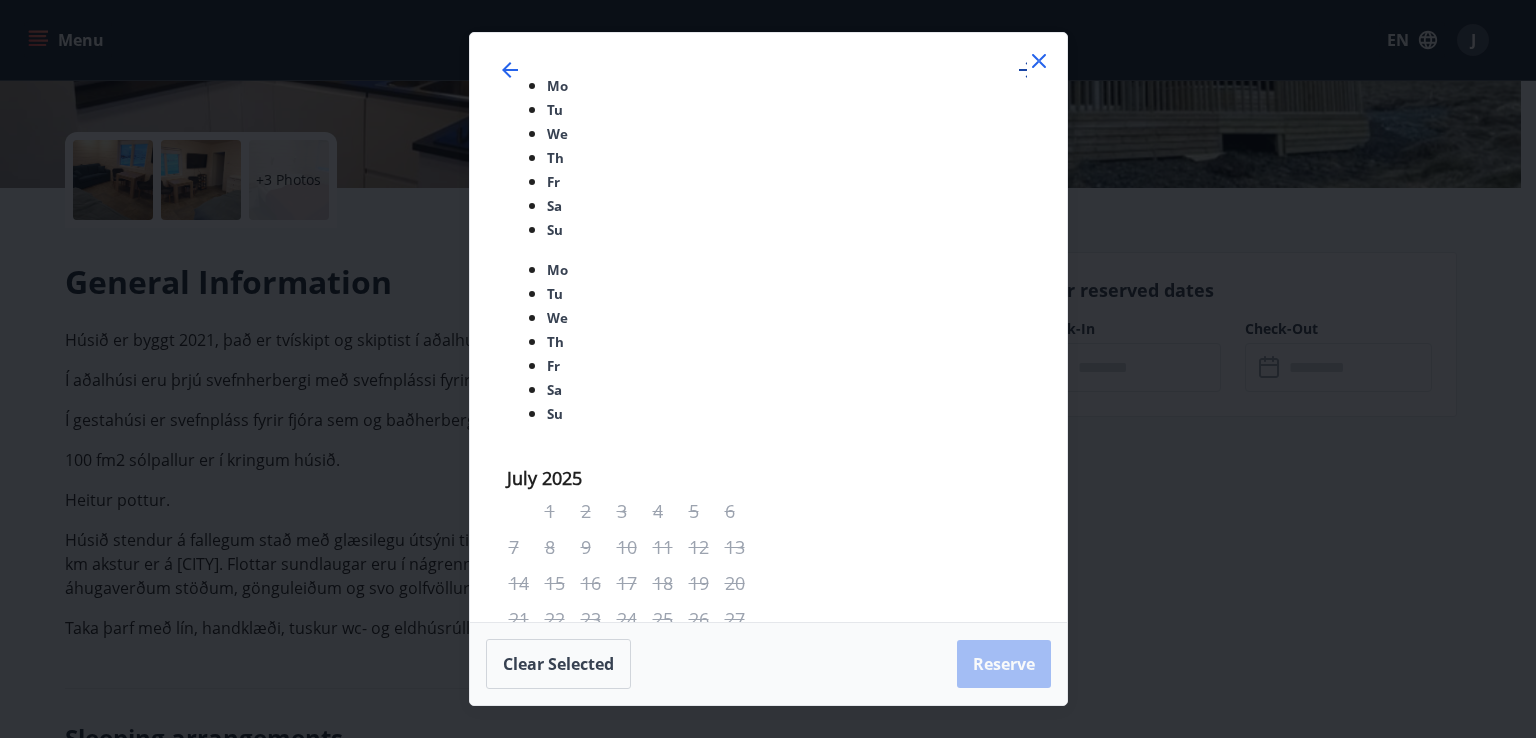 click at bounding box center (1027, 70) 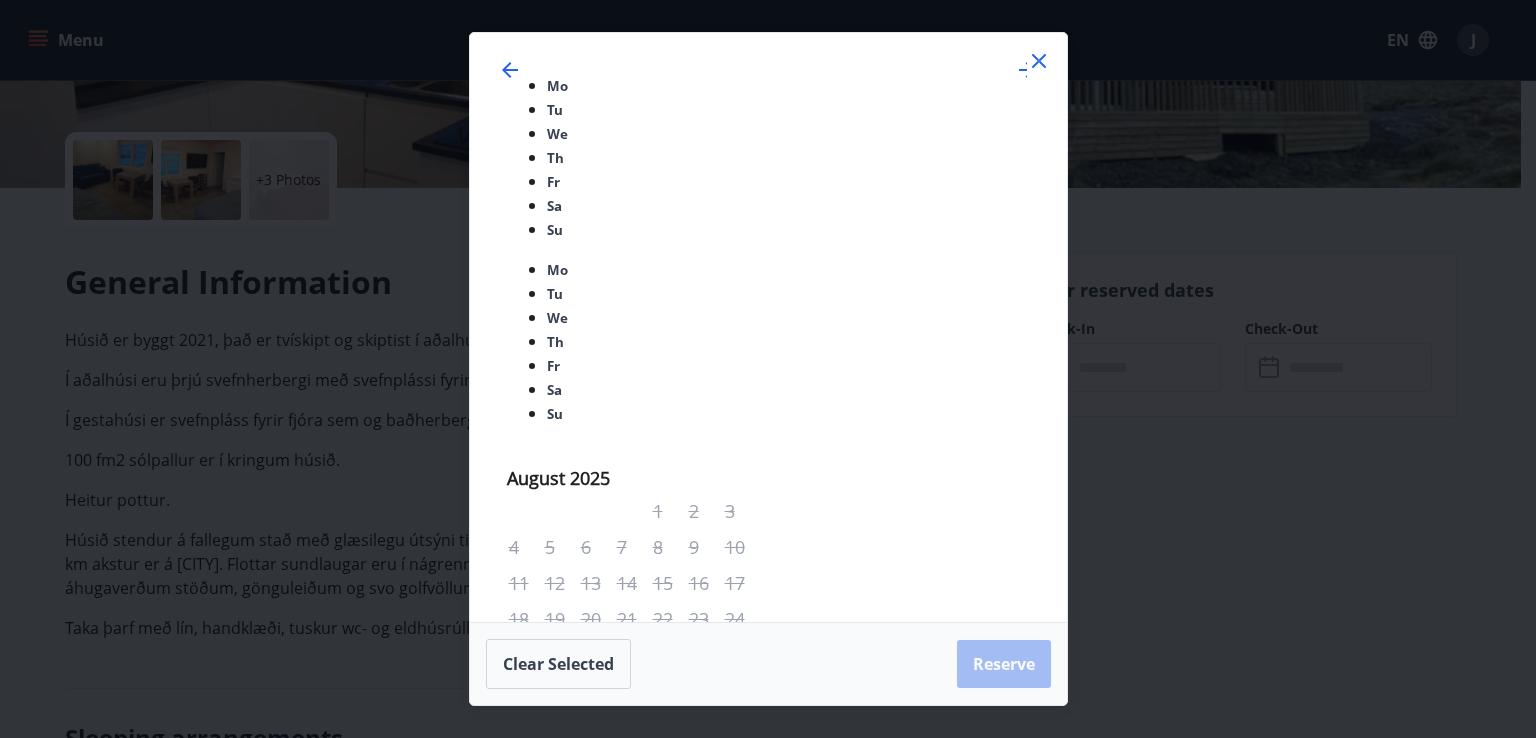 click on "23" at bounding box center [634, 1275] 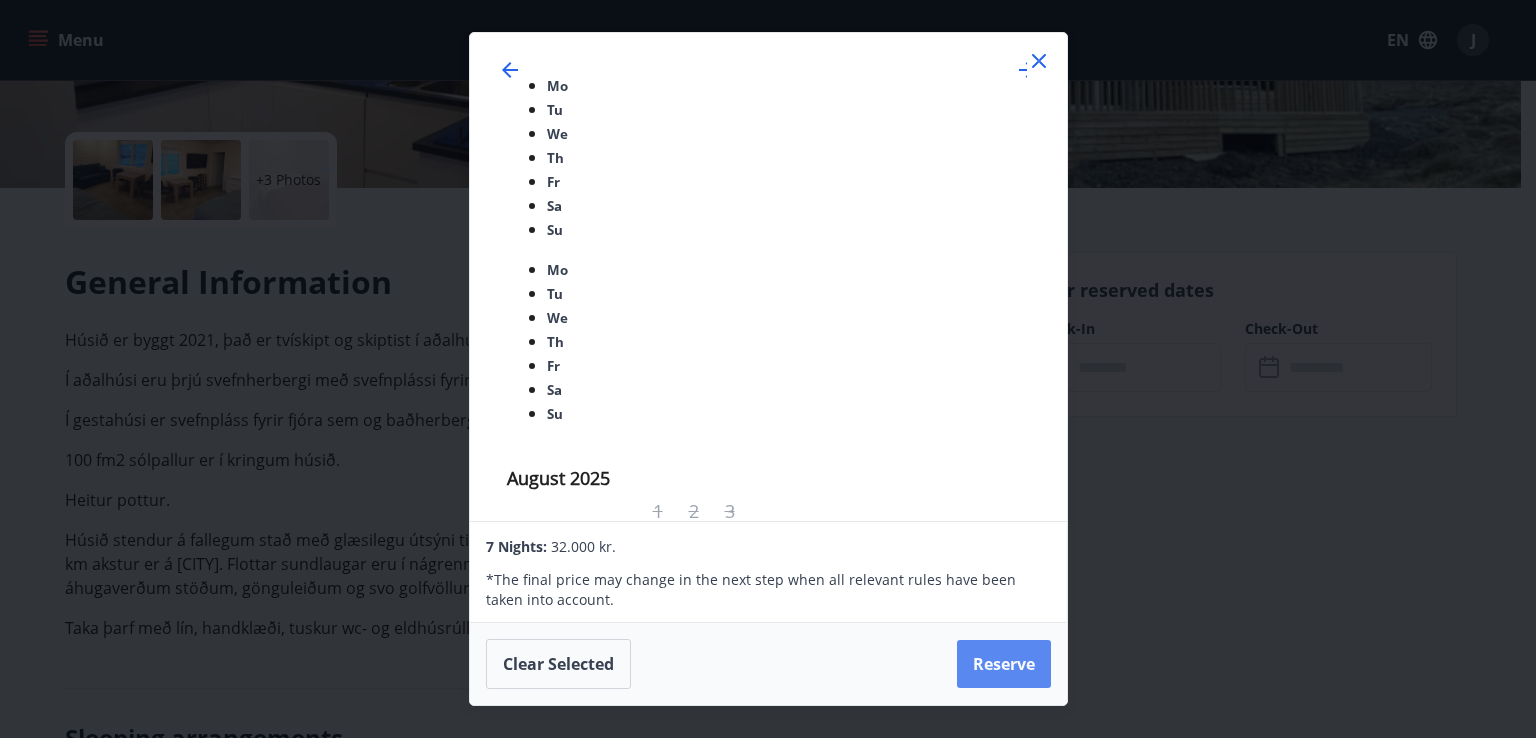 click on "Reserve" at bounding box center (1004, 664) 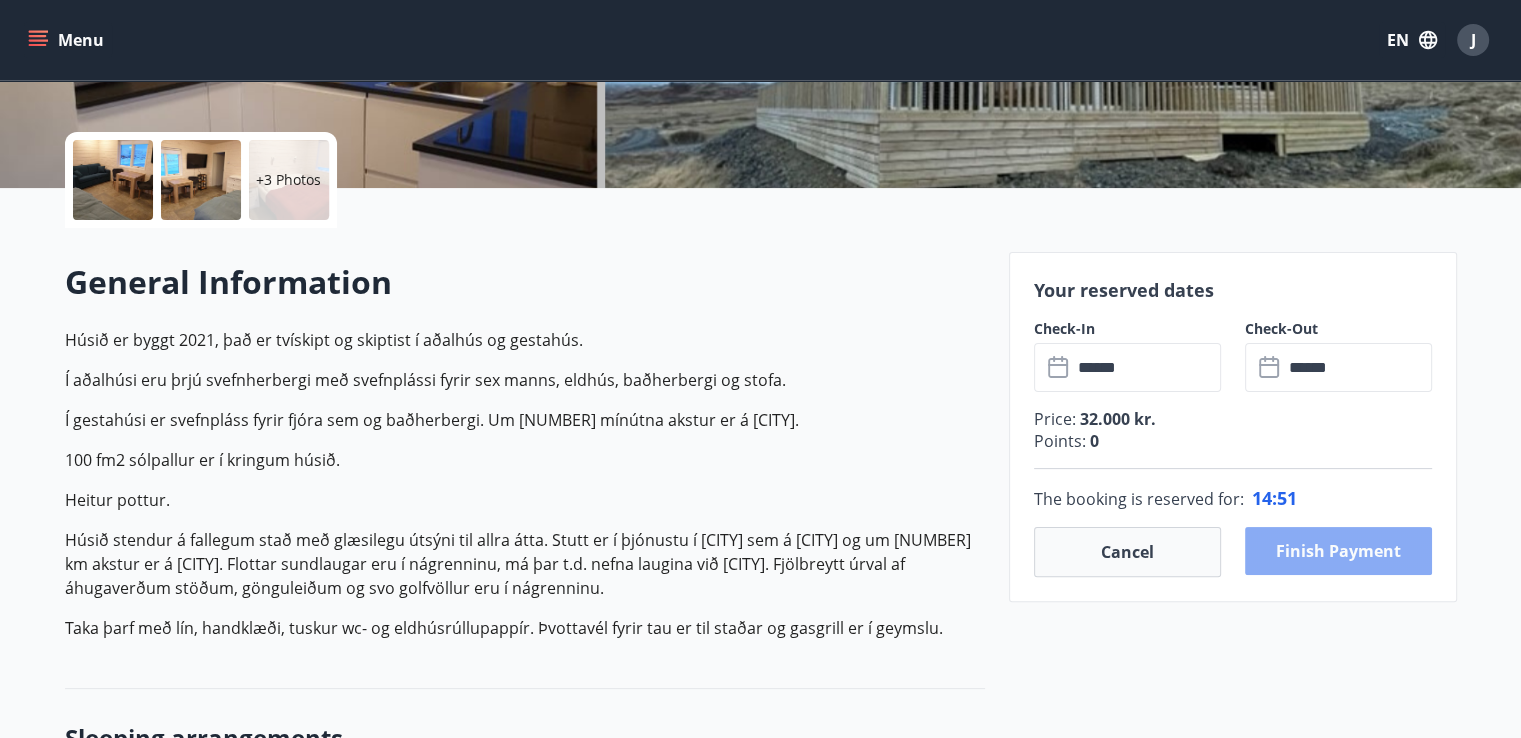 click on "Finish payment" at bounding box center [1338, 551] 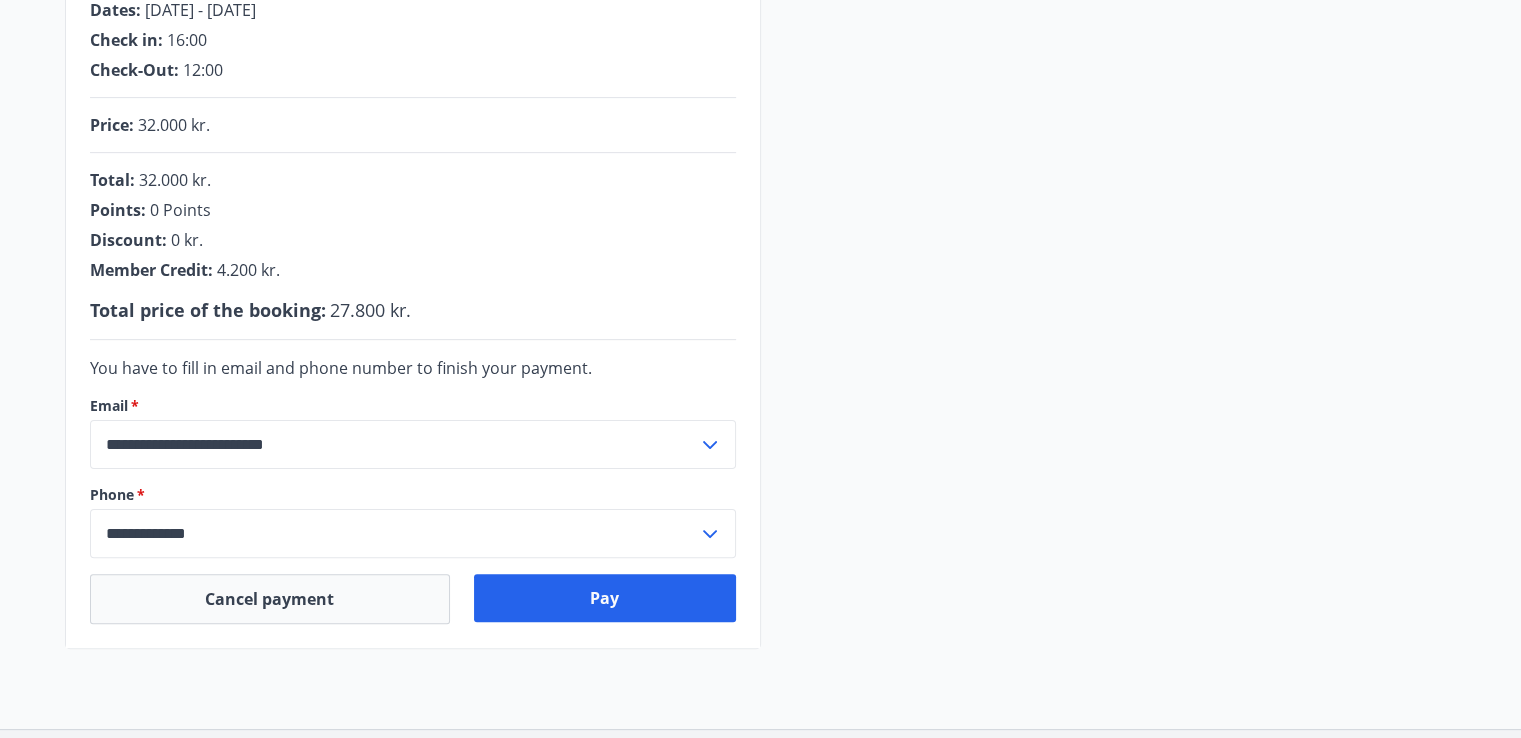 scroll, scrollTop: 440, scrollLeft: 0, axis: vertical 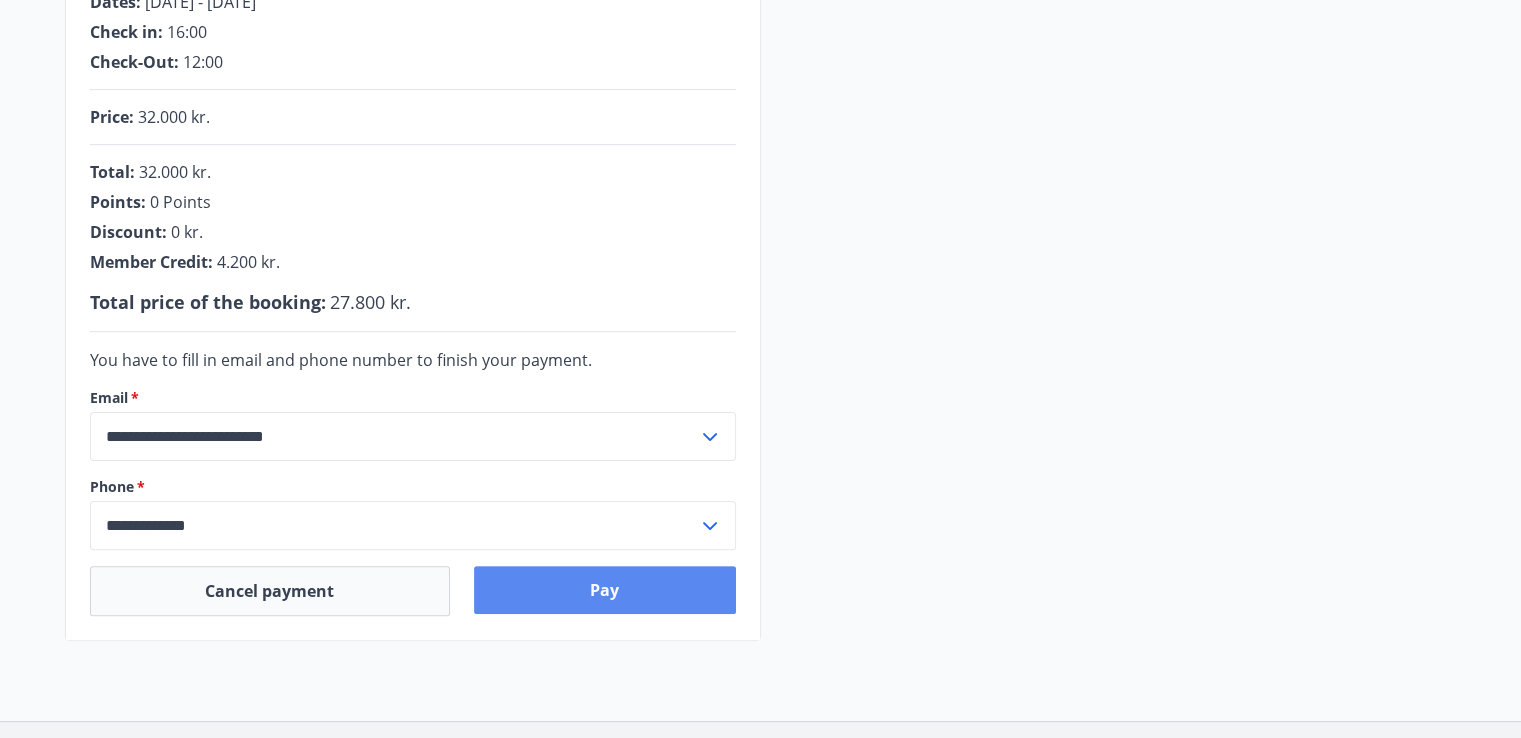 click on "Pay" at bounding box center (605, 590) 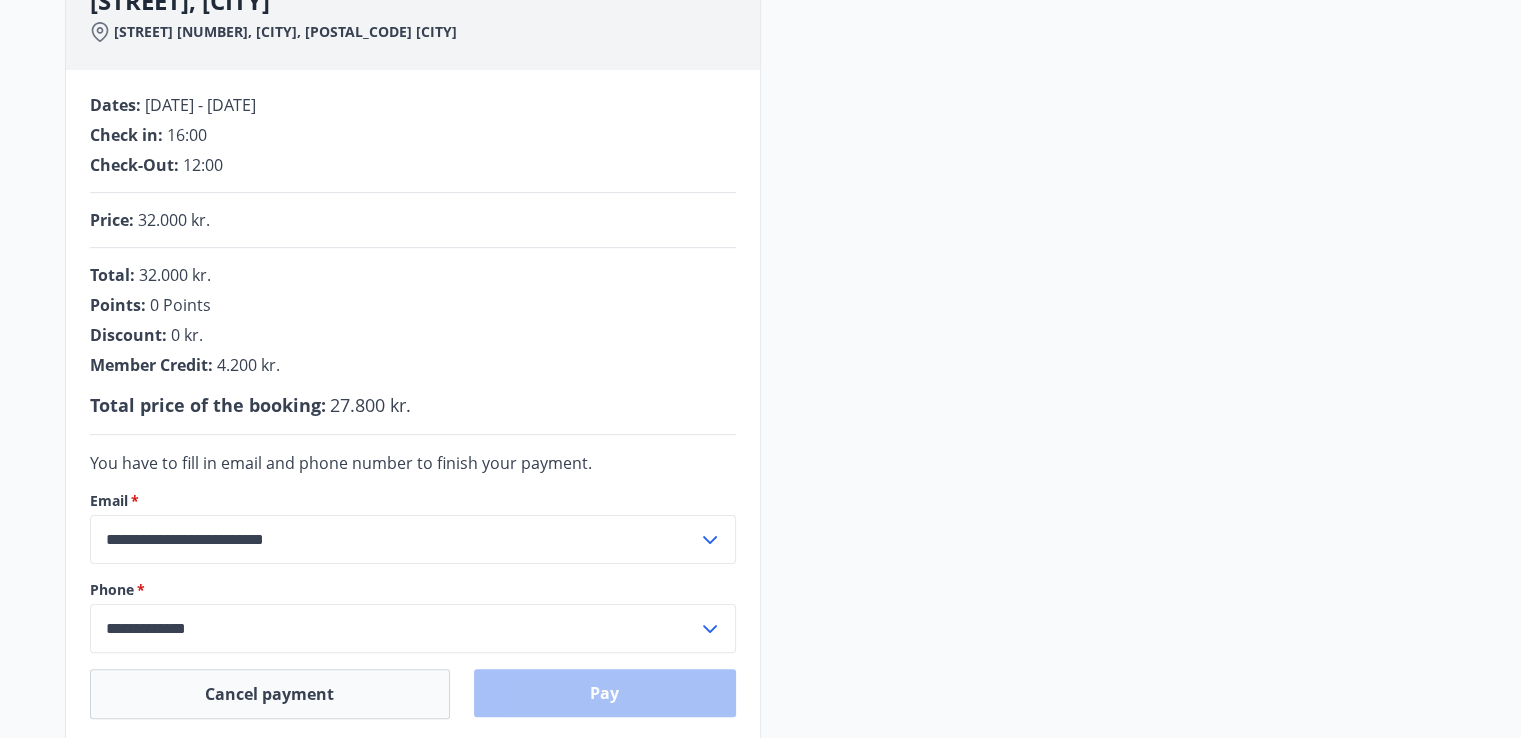 scroll, scrollTop: 335, scrollLeft: 0, axis: vertical 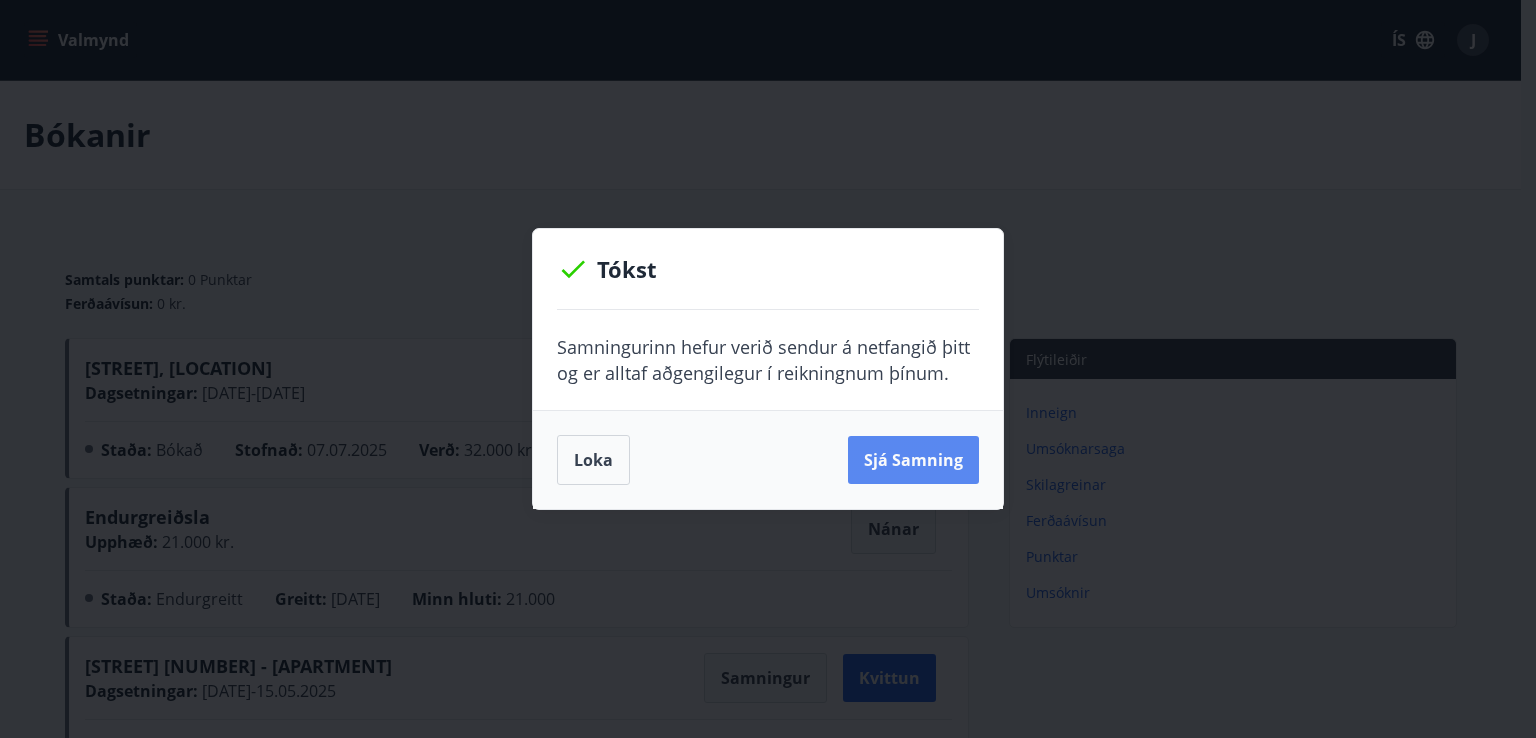 click on "Sjá samning" at bounding box center (913, 460) 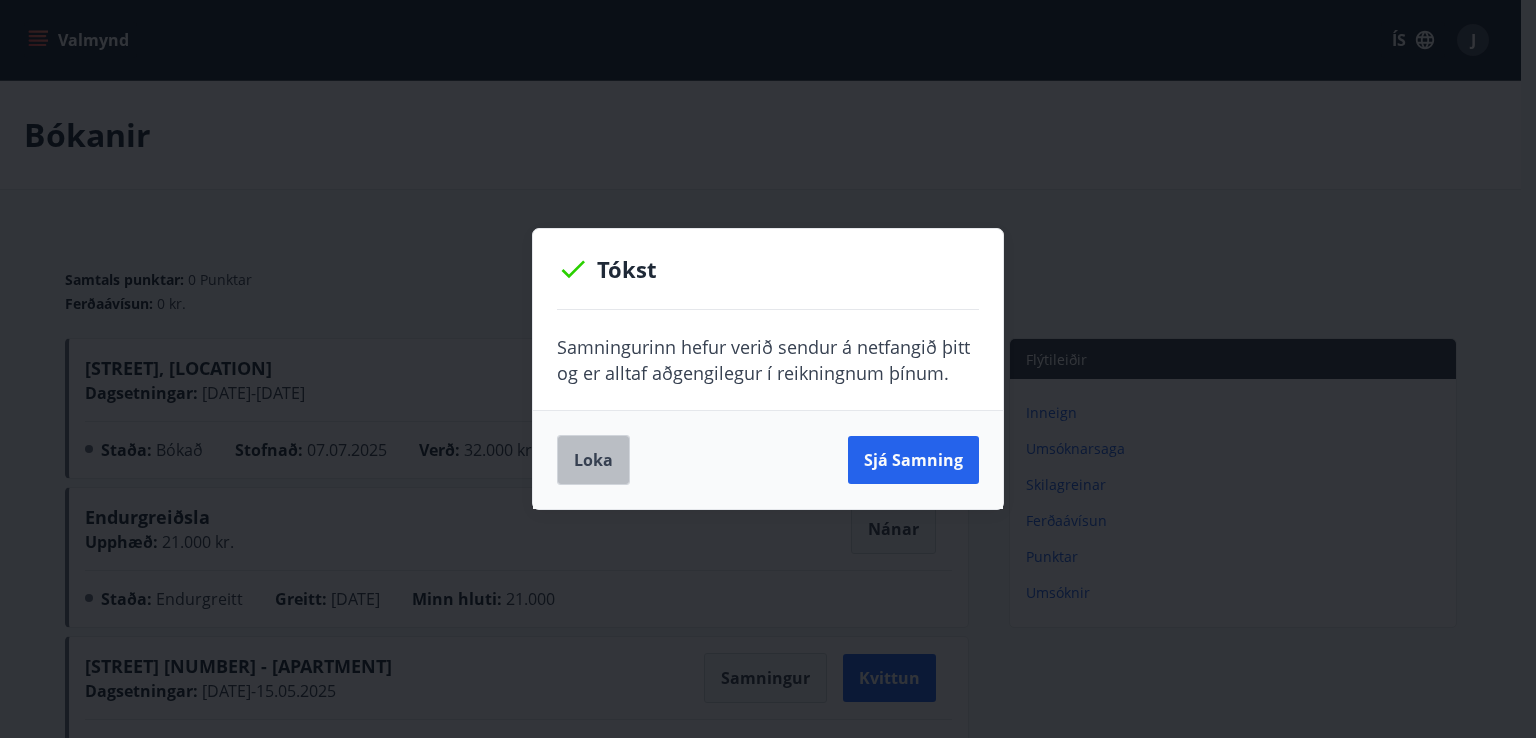 click on "Loka" at bounding box center [593, 460] 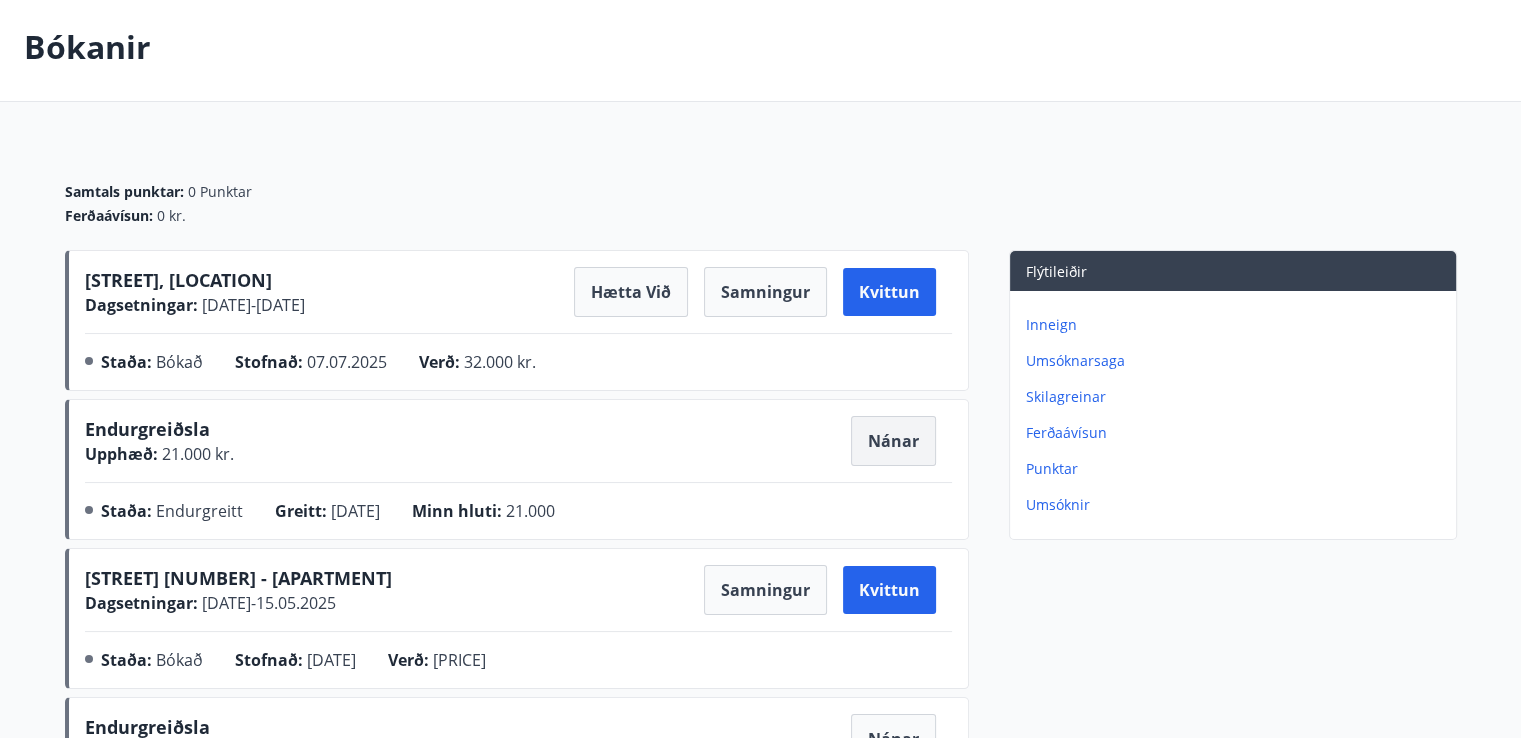 scroll, scrollTop: 0, scrollLeft: 0, axis: both 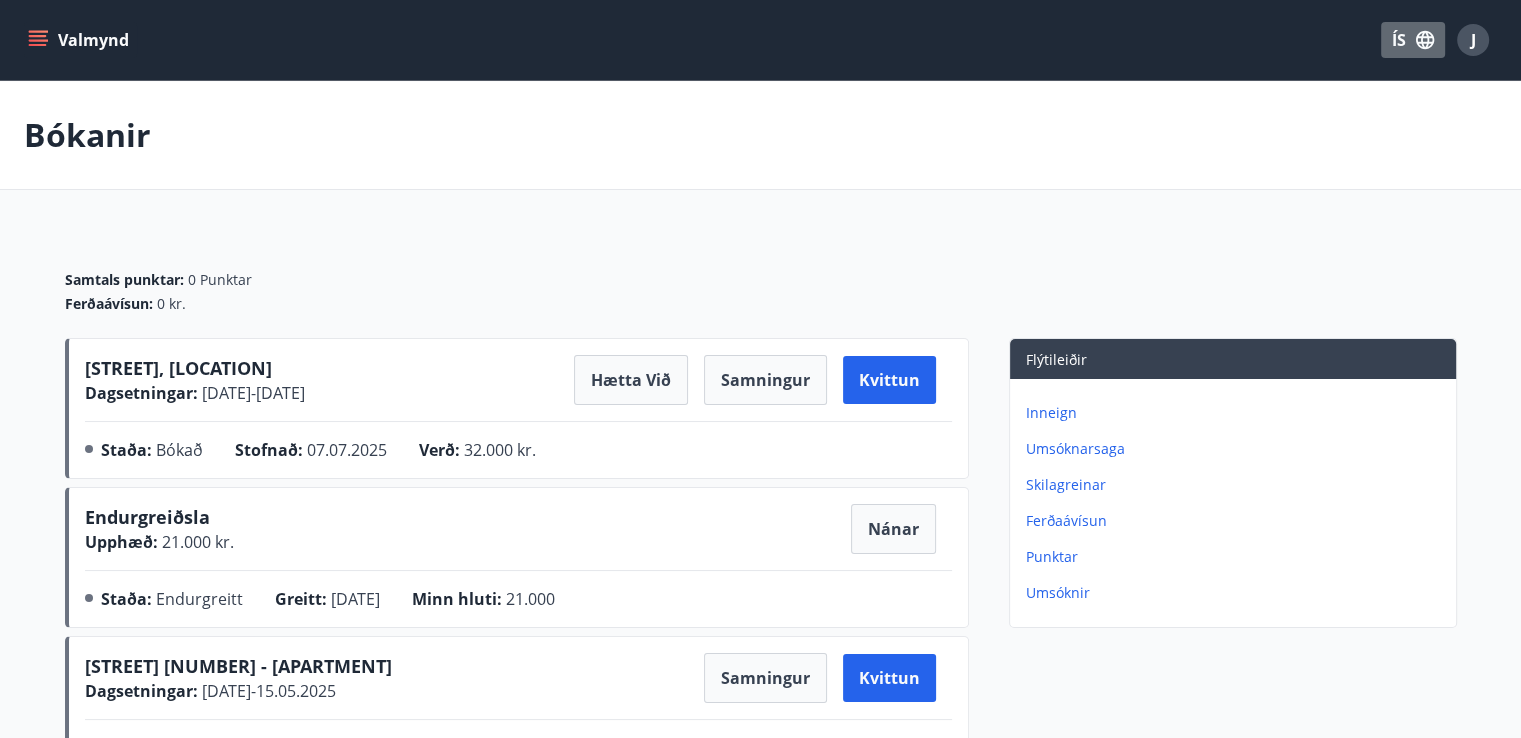 click on "ÍS" at bounding box center [1413, 40] 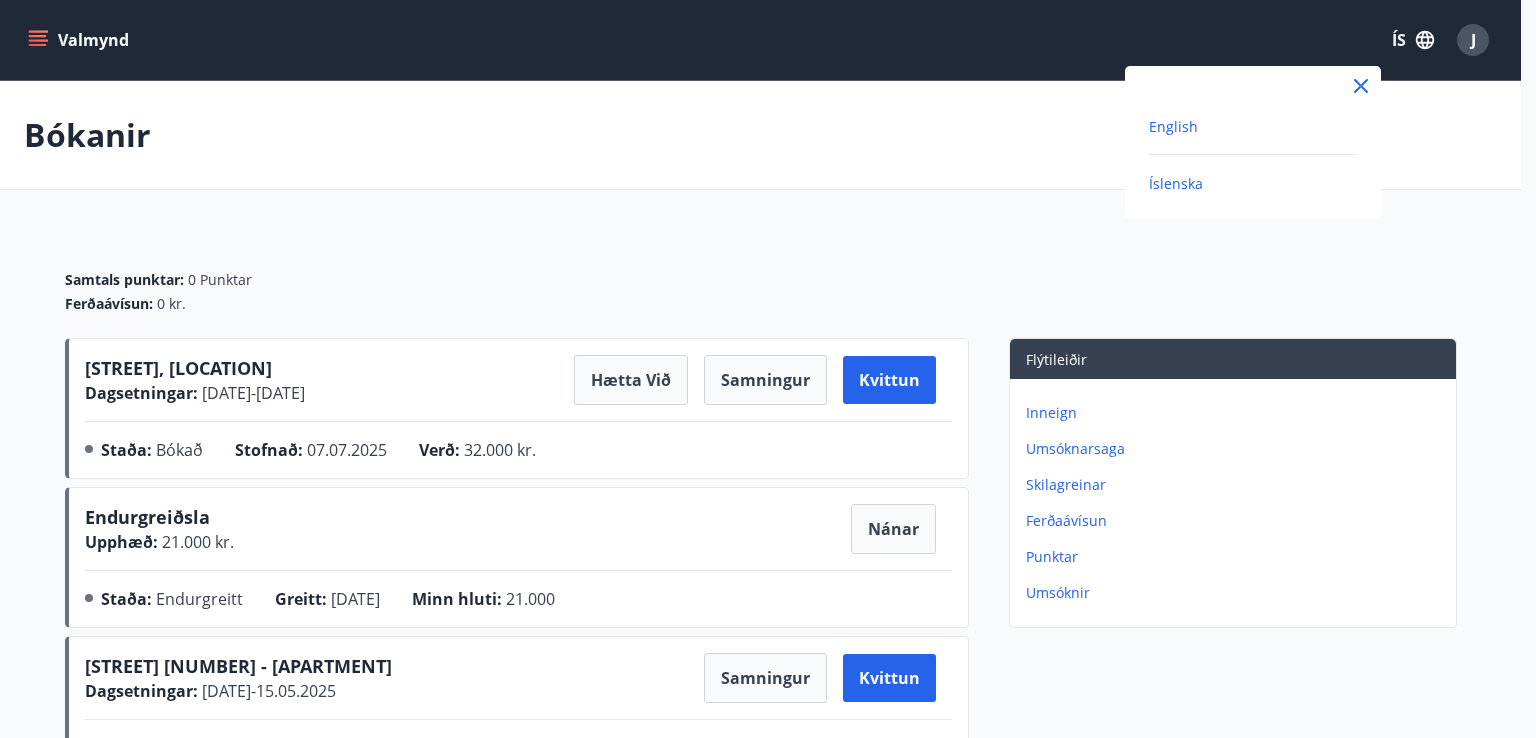 click on "English" at bounding box center (1173, 126) 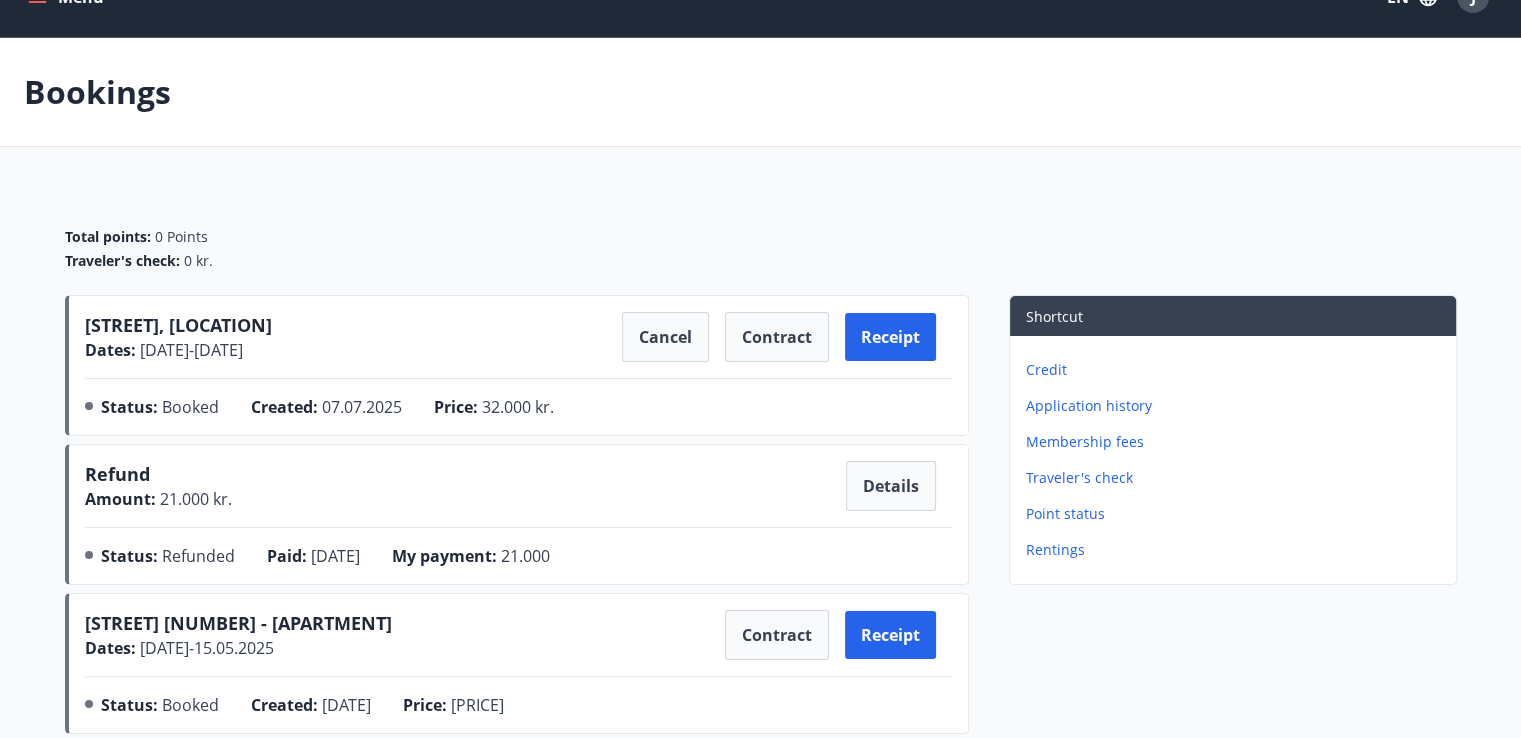 scroll, scrollTop: 30, scrollLeft: 0, axis: vertical 